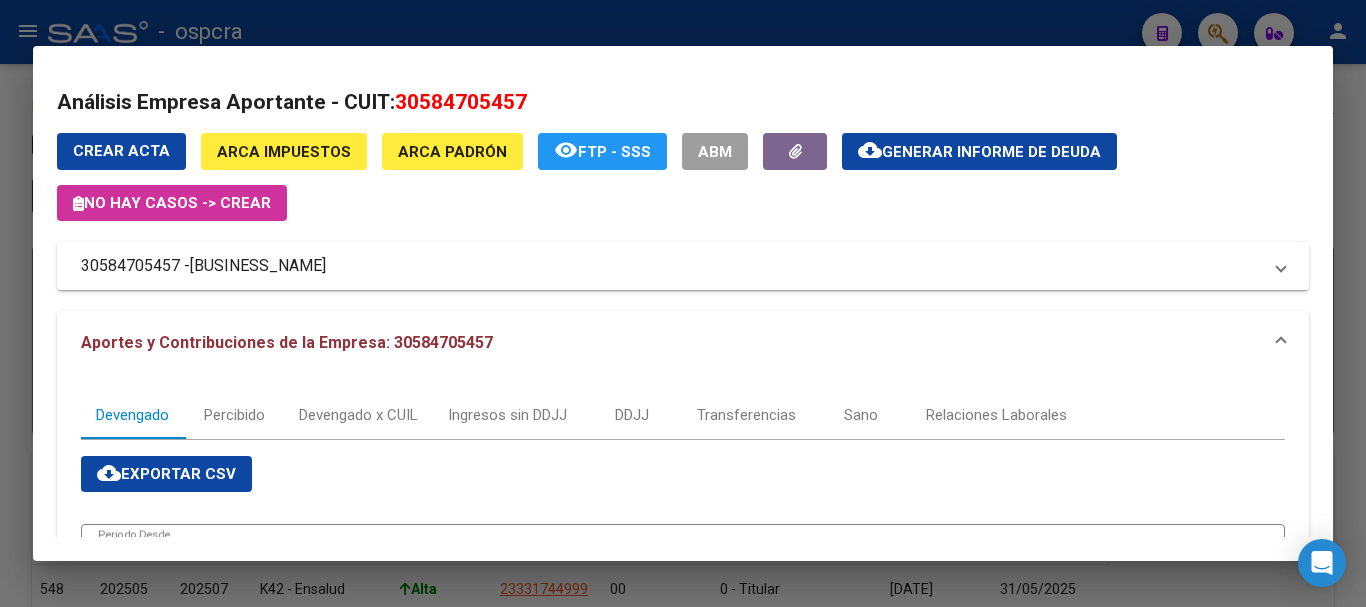 scroll, scrollTop: 0, scrollLeft: 0, axis: both 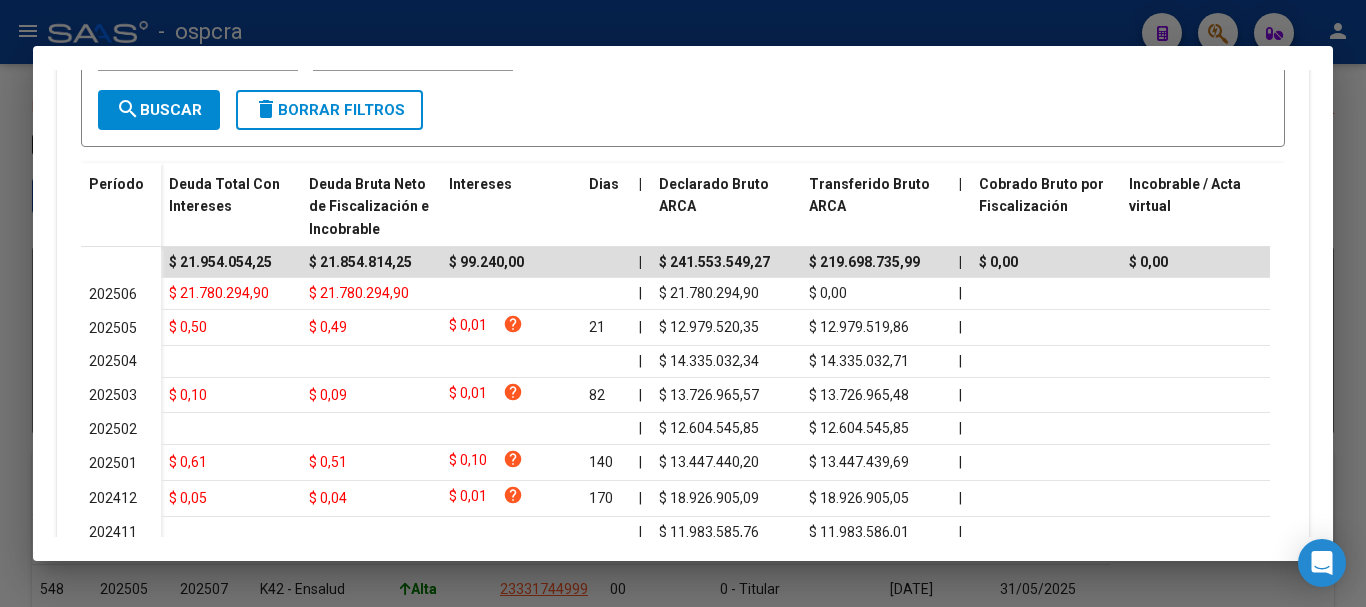 click at bounding box center [683, 303] 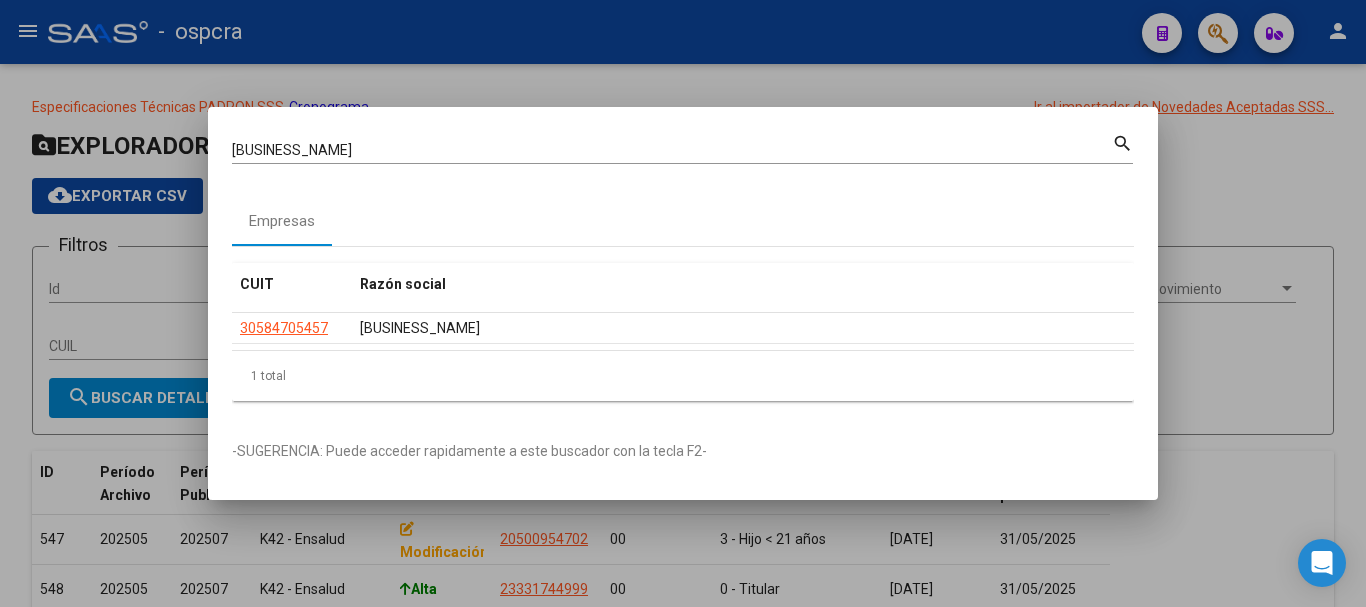click at bounding box center [683, 303] 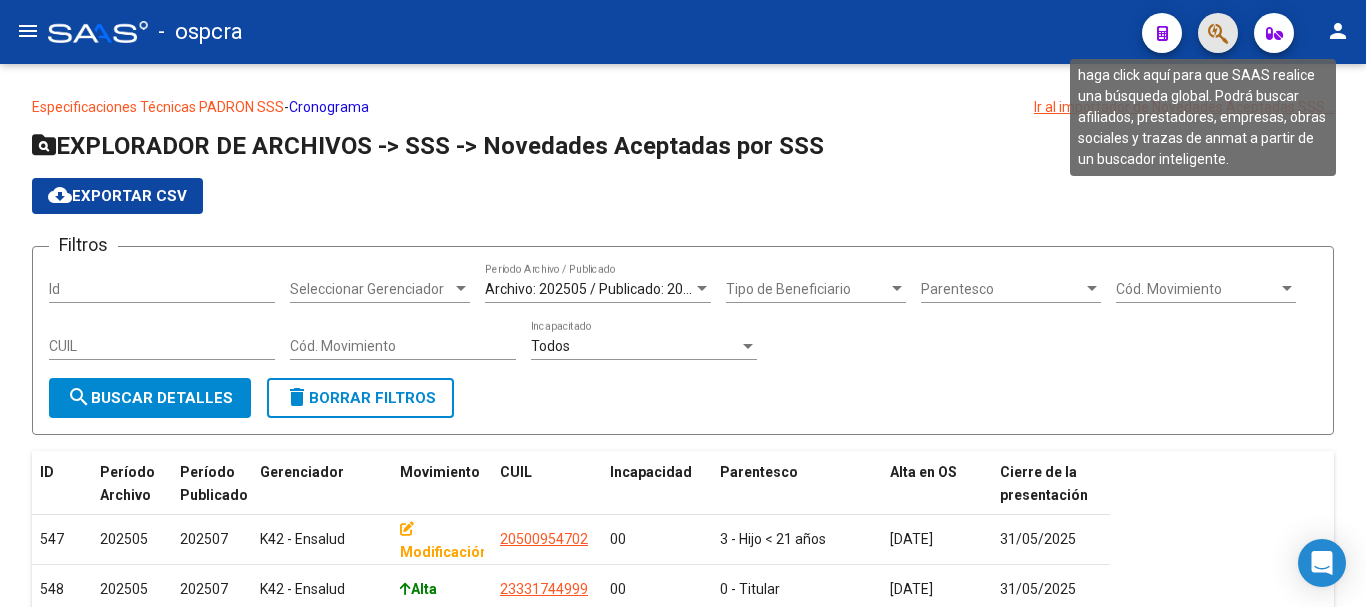 click 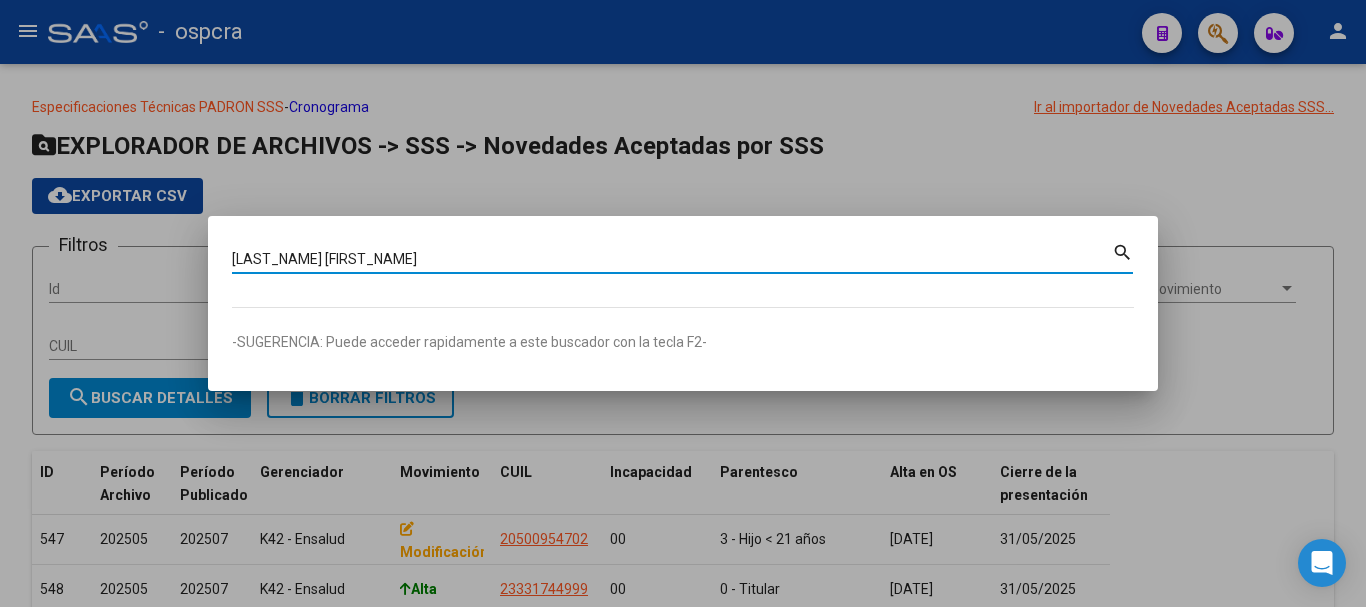 type on "sanchez erica" 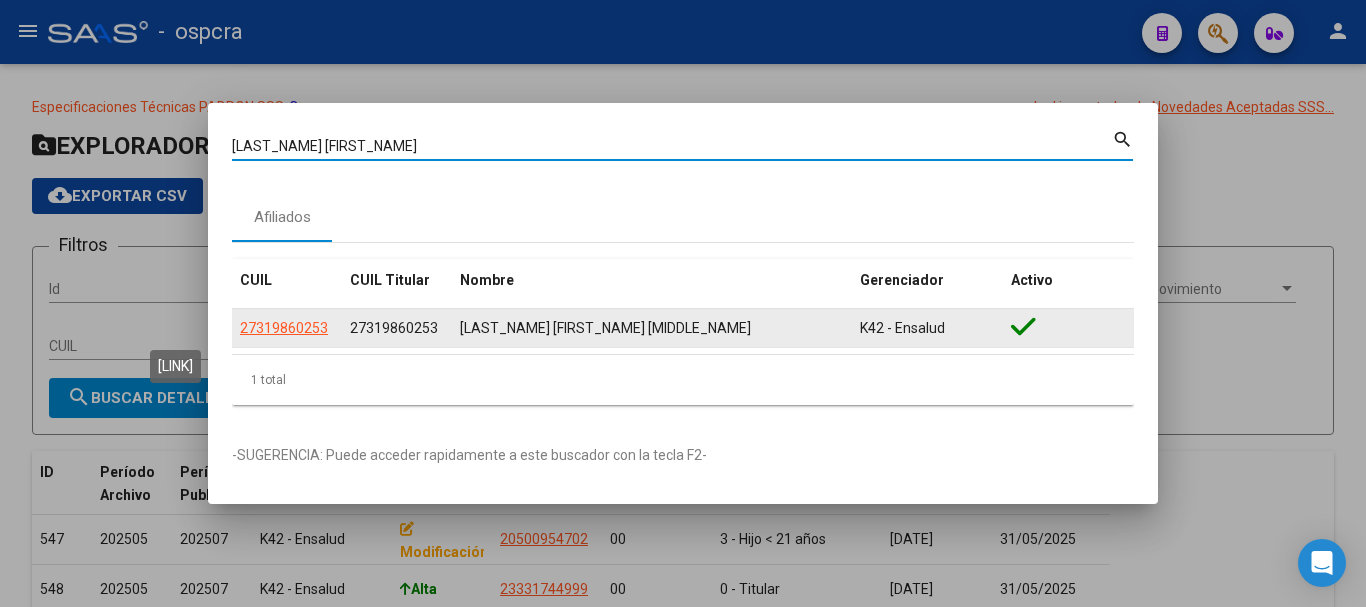 click on "27319860253" 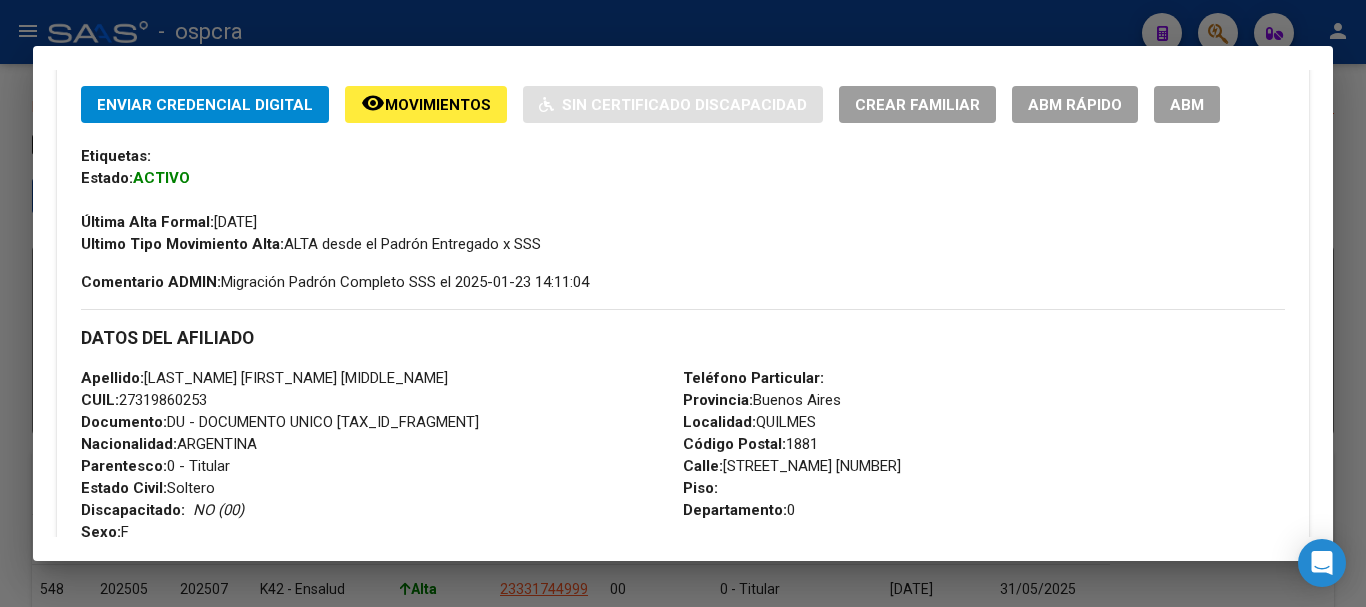 scroll, scrollTop: 700, scrollLeft: 0, axis: vertical 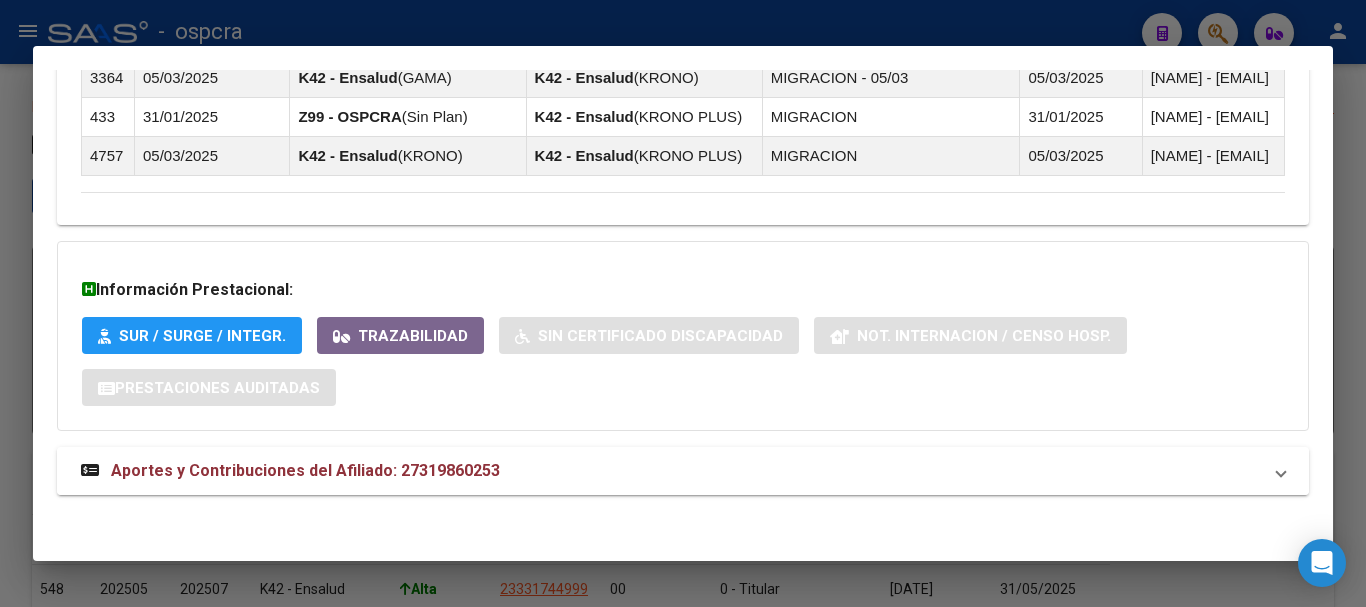 click on "Aportes y Contribuciones del Afiliado: 27319860253" at bounding box center (305, 470) 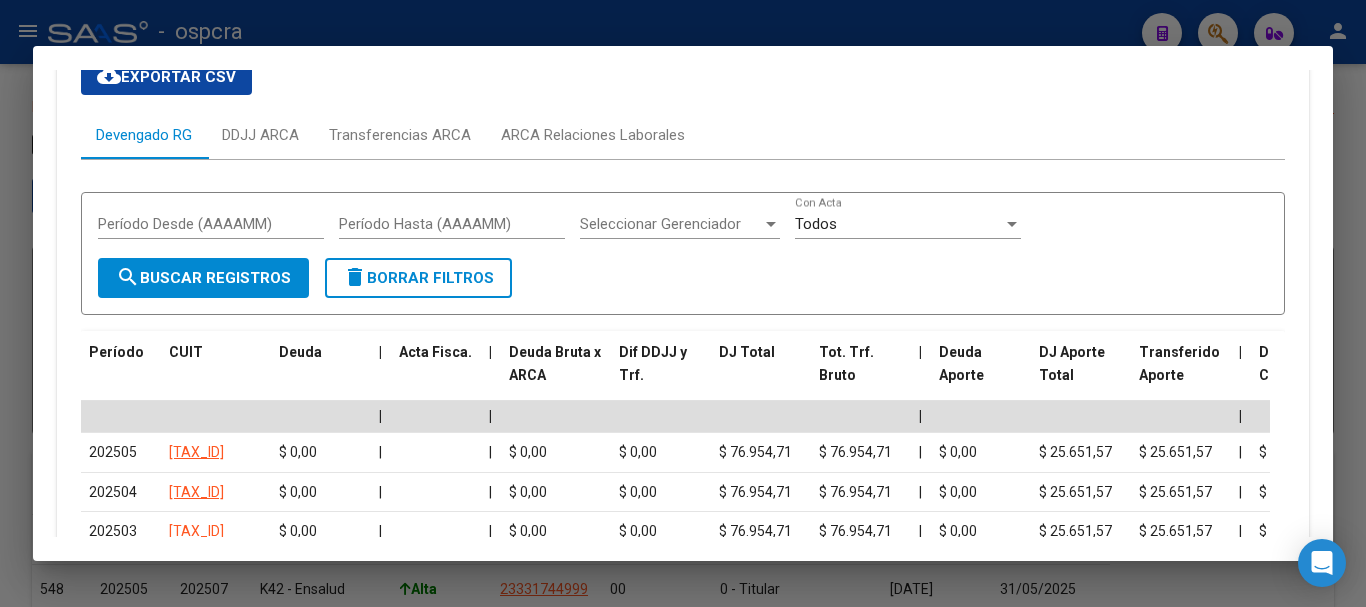 scroll, scrollTop: 2061, scrollLeft: 0, axis: vertical 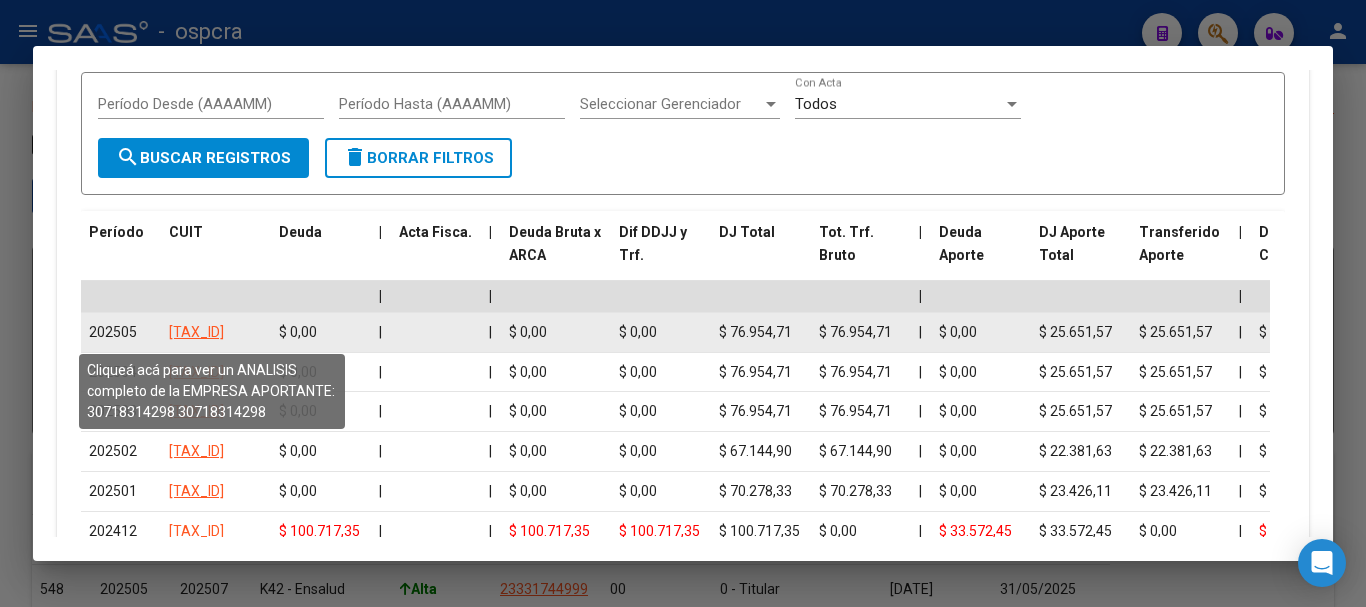click on "30718314298" 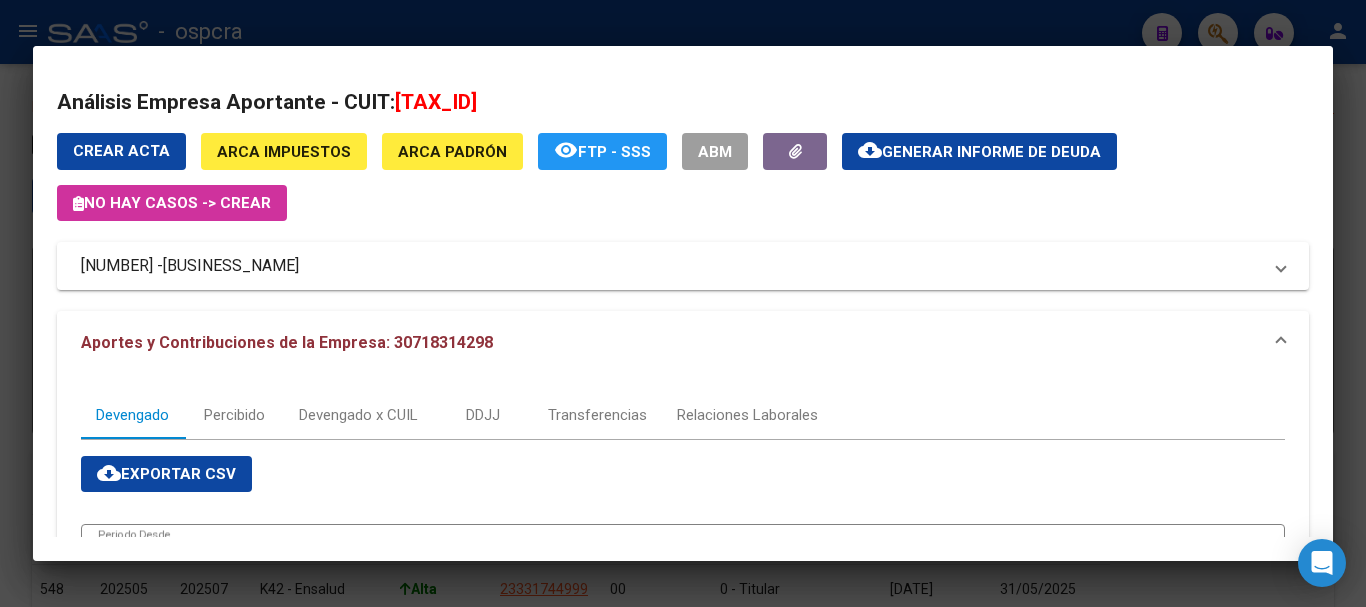 click at bounding box center (683, 303) 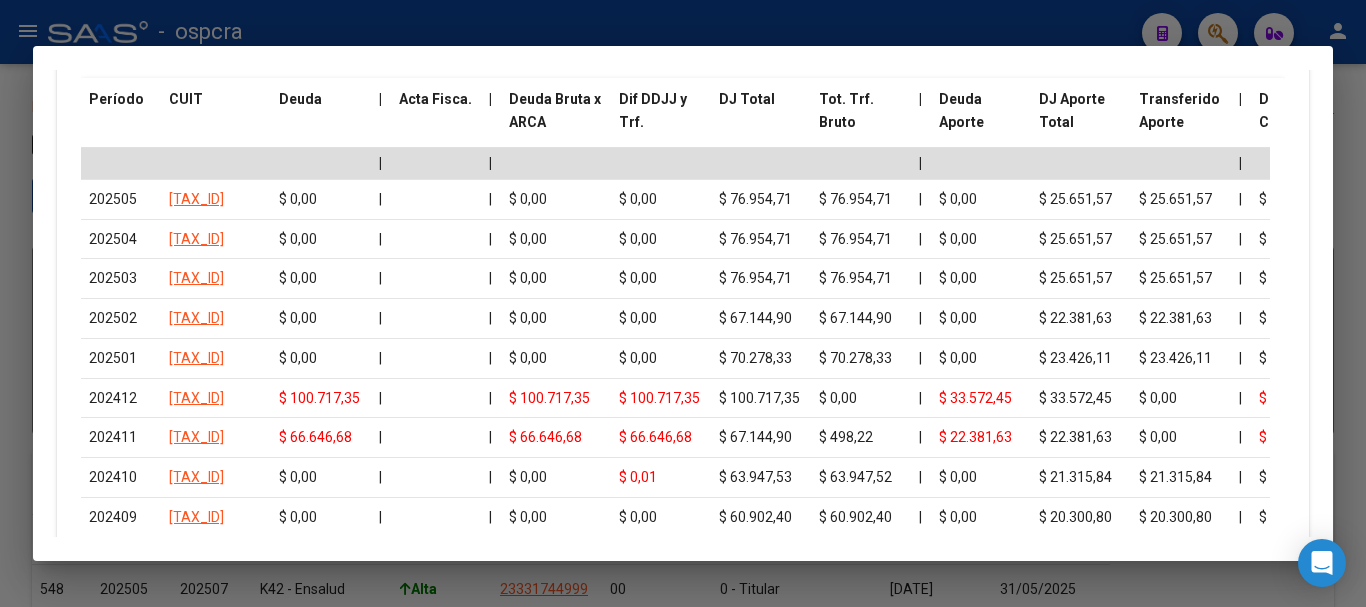 scroll, scrollTop: 2406, scrollLeft: 0, axis: vertical 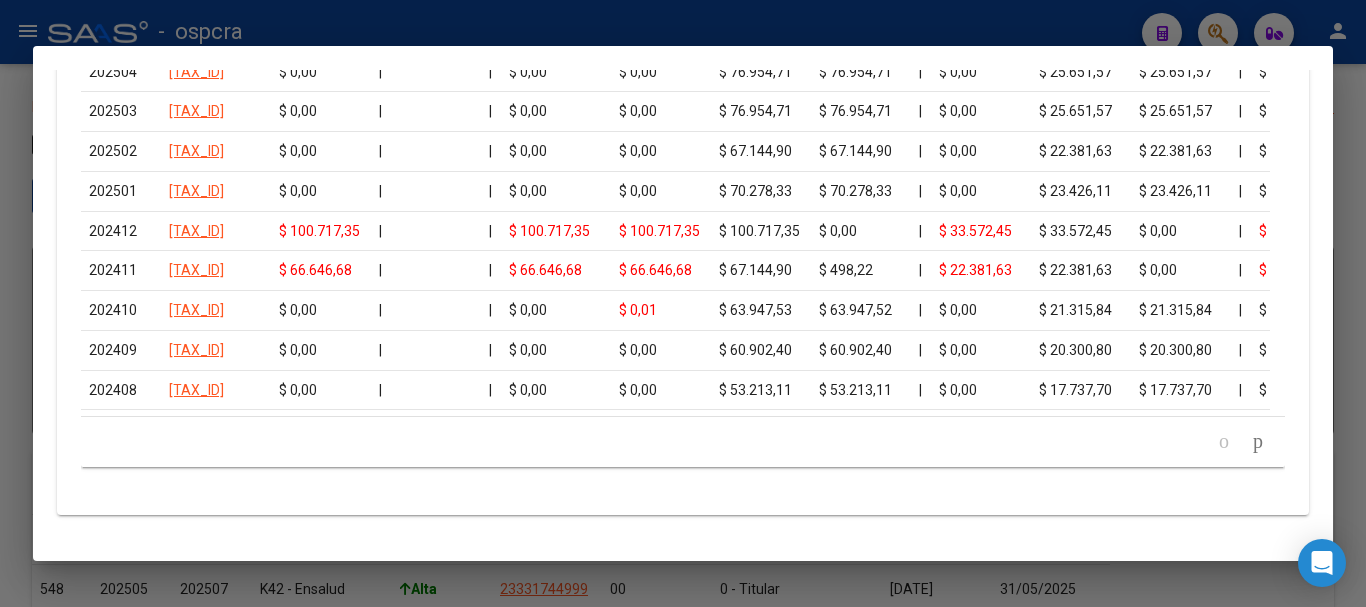 click 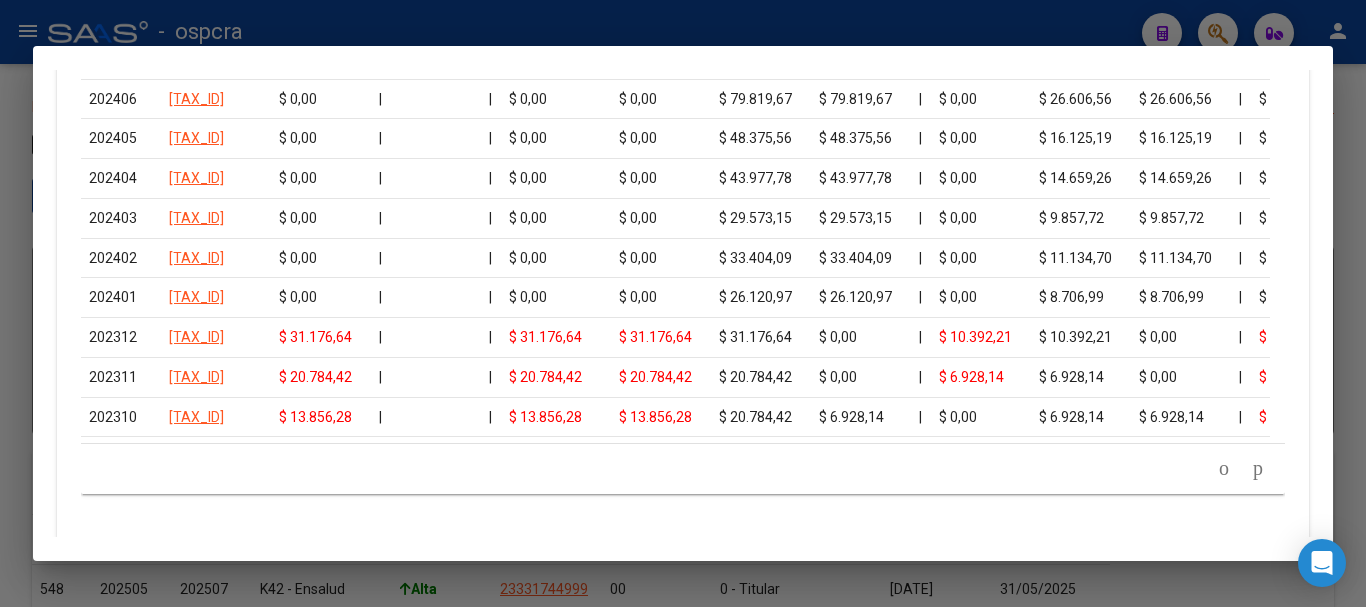scroll, scrollTop: 2361, scrollLeft: 0, axis: vertical 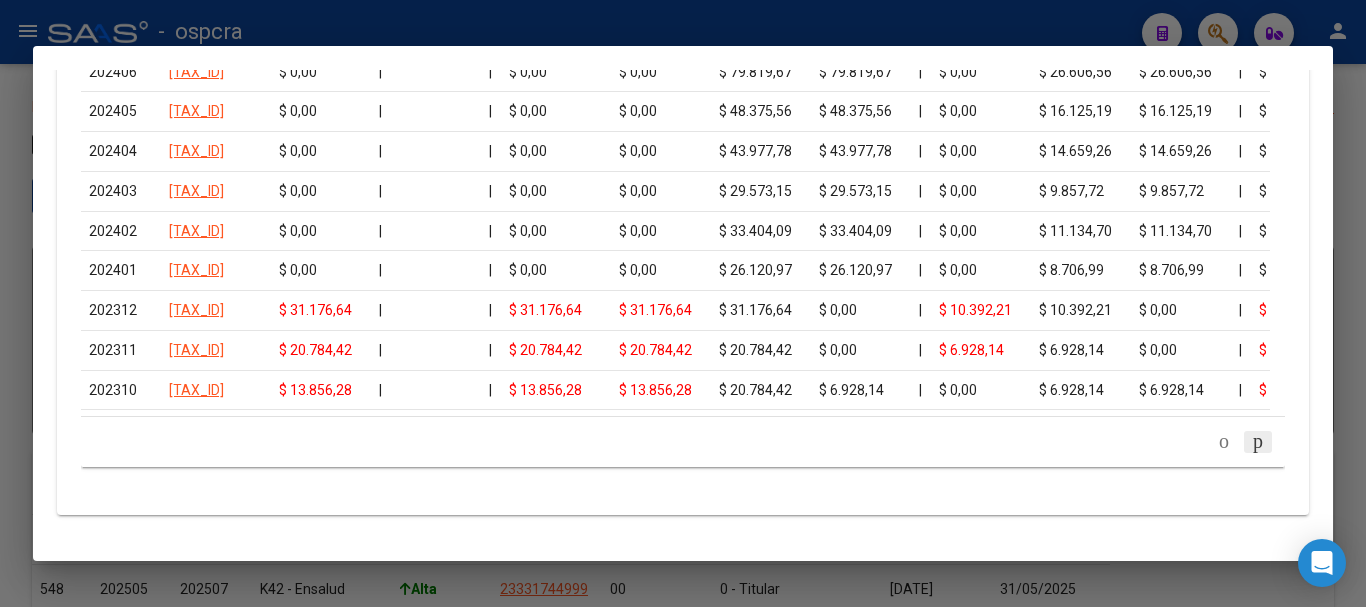 click 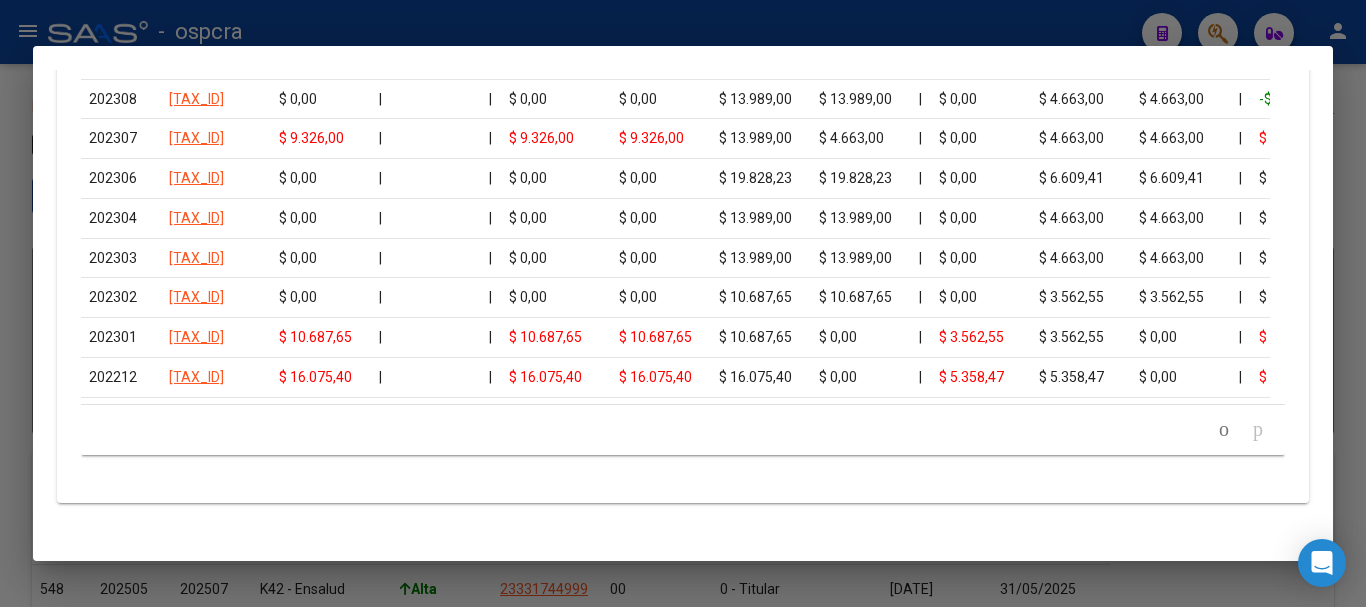 scroll, scrollTop: 2361, scrollLeft: 0, axis: vertical 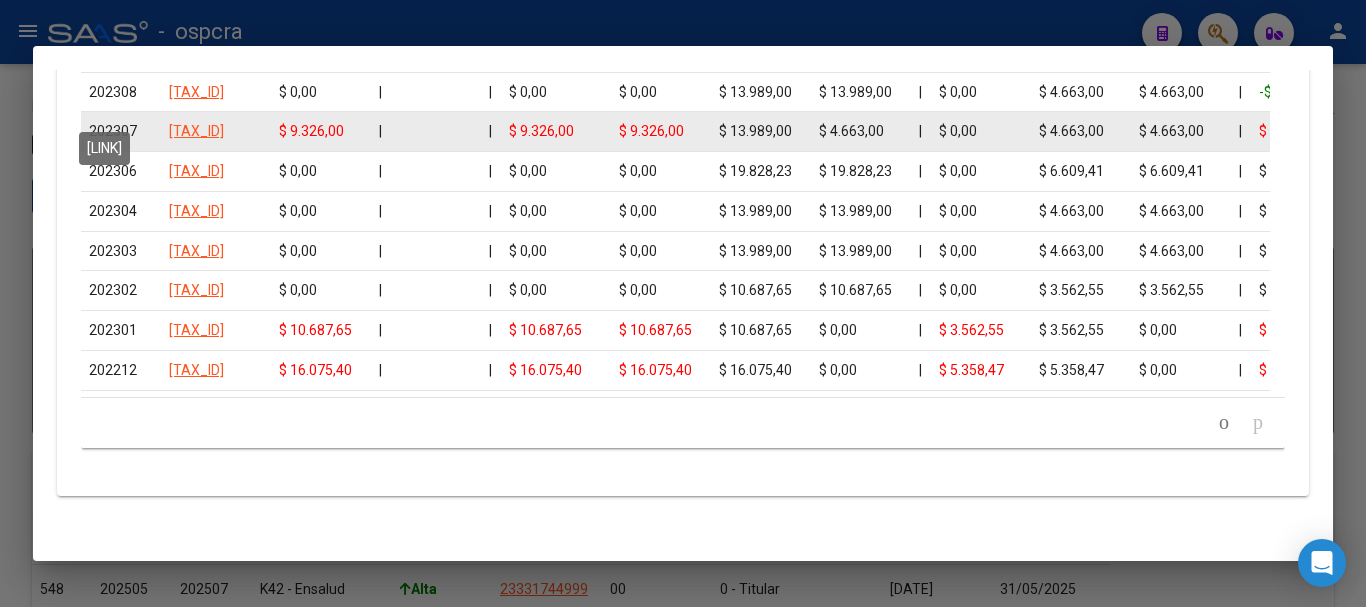 click on "20215433391" 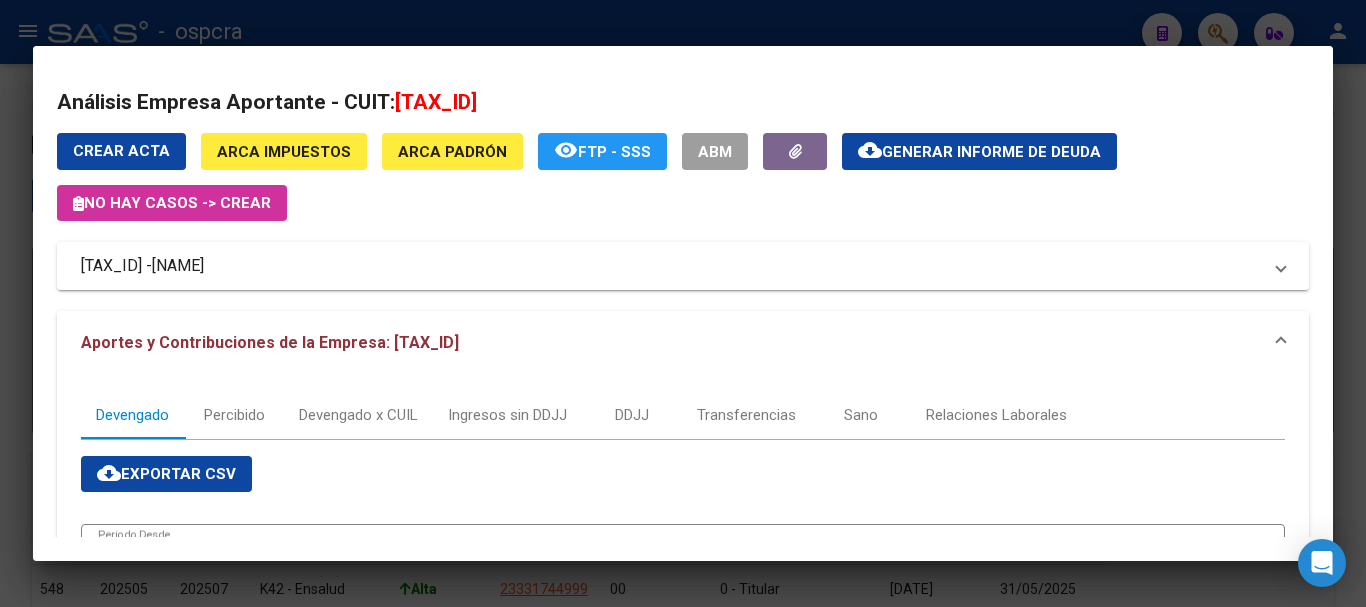 click at bounding box center (683, 303) 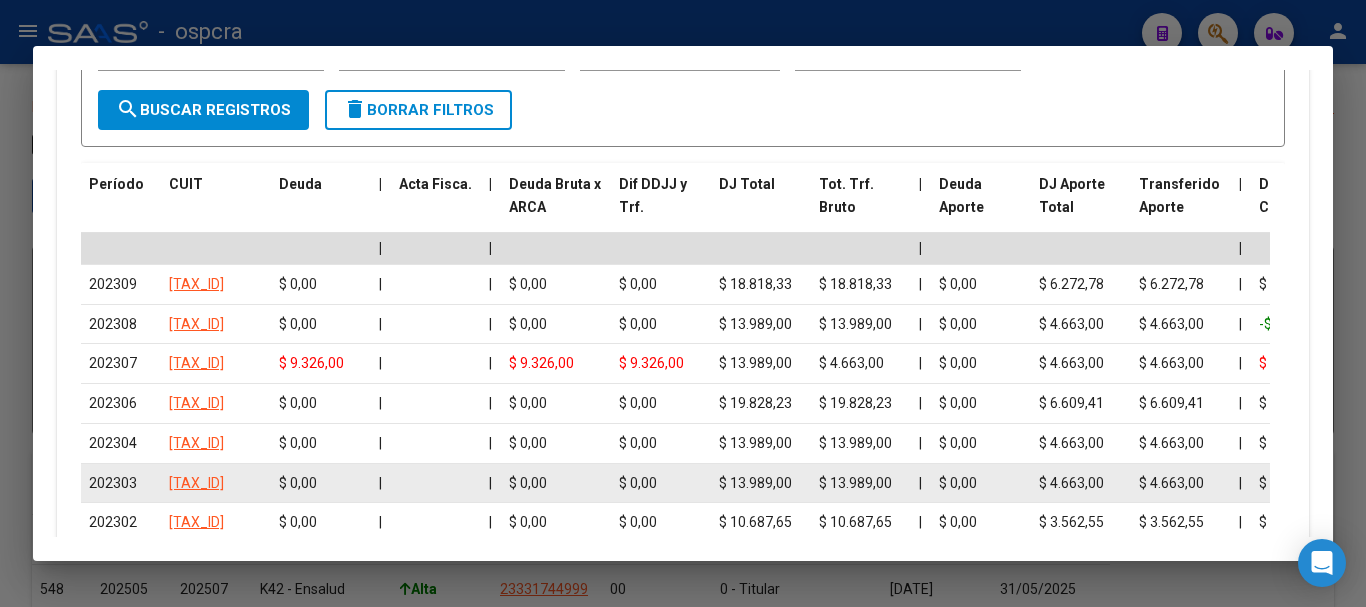 scroll, scrollTop: 2065, scrollLeft: 0, axis: vertical 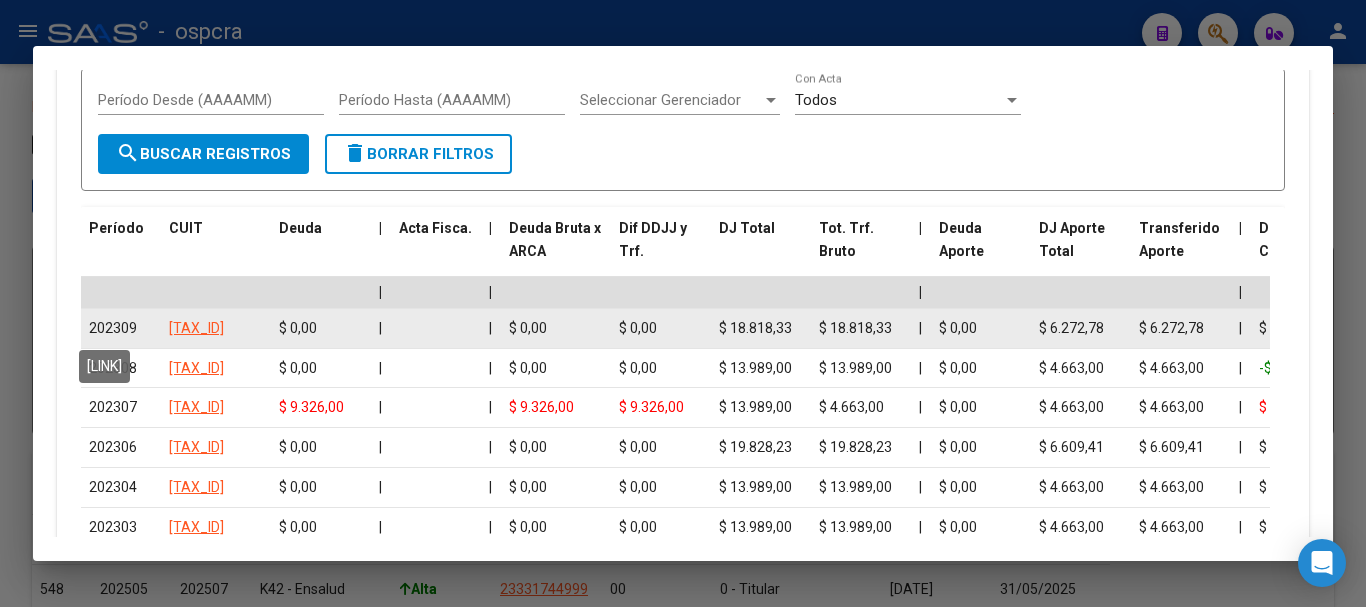 click on "20215433391" 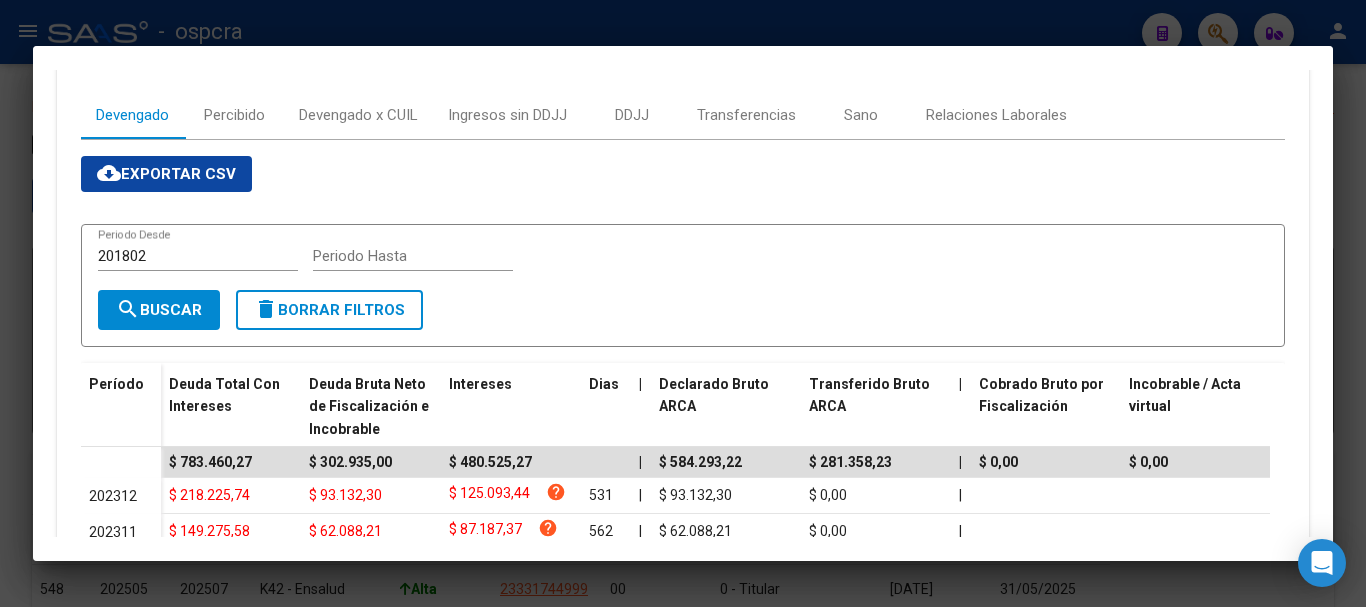 scroll, scrollTop: 200, scrollLeft: 0, axis: vertical 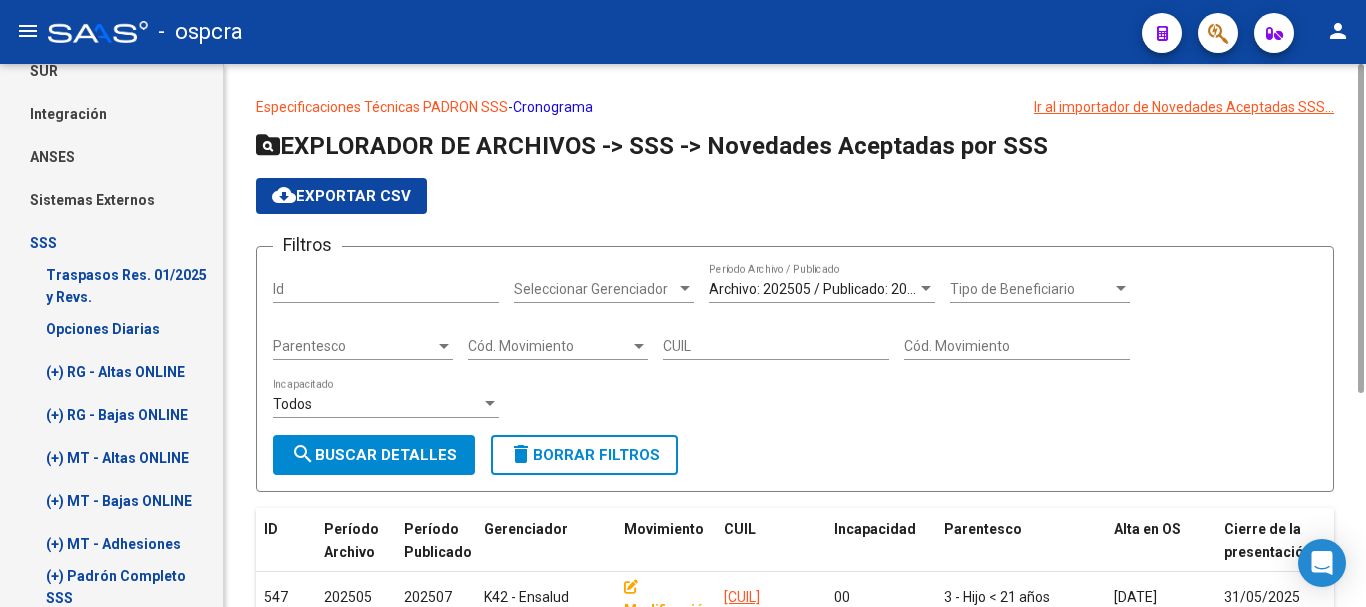 click on "Especificaciones Técnicas PADRON SSS - Cronograma Ir al importador de Novedades Aceptadas SSS... EXPLORADOR DE ARCHIVOS -> SSS -> Novedades Aceptadas por SSS cloud_download Exportar CSV Filtros Id Seleccionar Gerenciador Seleccionar Gerenciador Archivo: 202505 / Publicado: 202507 Período Archivo / Publicado Tipo de Beneficiario Tipo de Beneficiario Parentesco Parentesco Cód. Movimiento Cód. Movimiento CUIL Cód. Movimiento Todos Incapacitado search Buscar Detalles delete Borrar Filtros ID Período Archivo Período Publicado Gerenciador Movimiento CUIL Incapacidad Parentesco Alta en OS Cierre de la presentación Sexo Nombre Fecha Nac. Documento Tipo Documento DomicilioTipo Provincia Departamento Localidad CP Calle Nro Puerta Piso Teléfono Estado Civil Nacionalidad CUIT Empleador CUIL Titular Sit. Revista Titular Tipo Beneficiario Titular 547 202505 202507 K42 - Ensalud Modificación [CUIL] 00 3 - Hijo < 21 años [DATE] [DATE] M [LAST] [LAST] [DATE] DU" 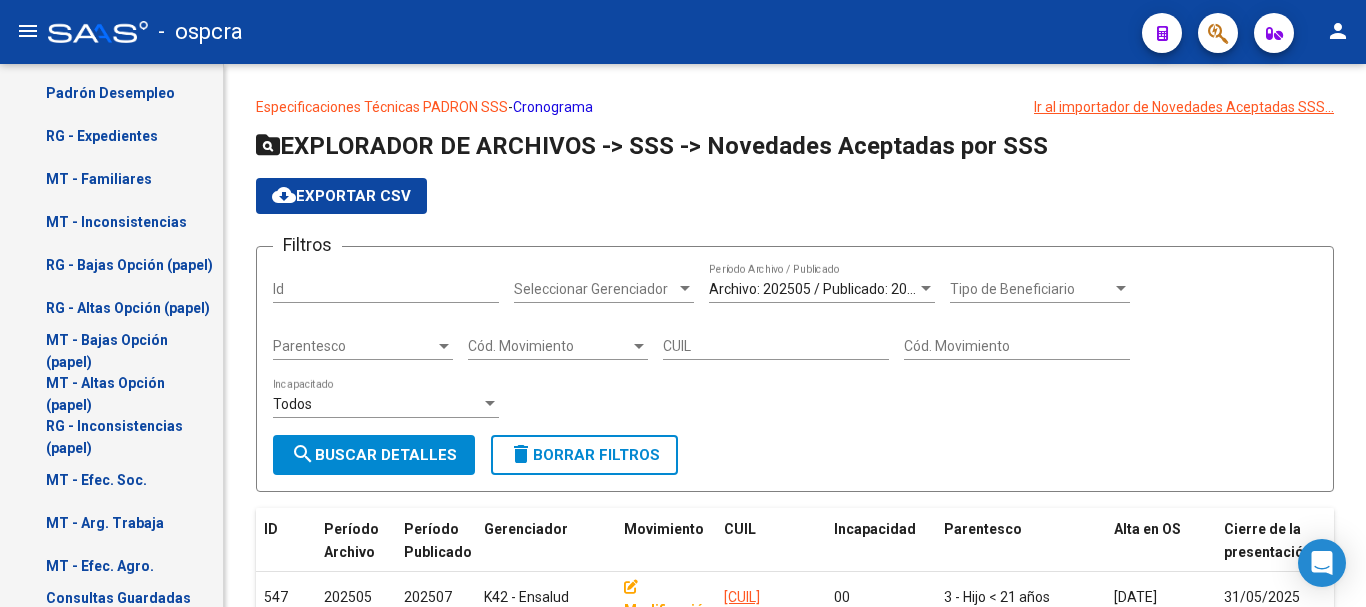 scroll, scrollTop: 1486, scrollLeft: 0, axis: vertical 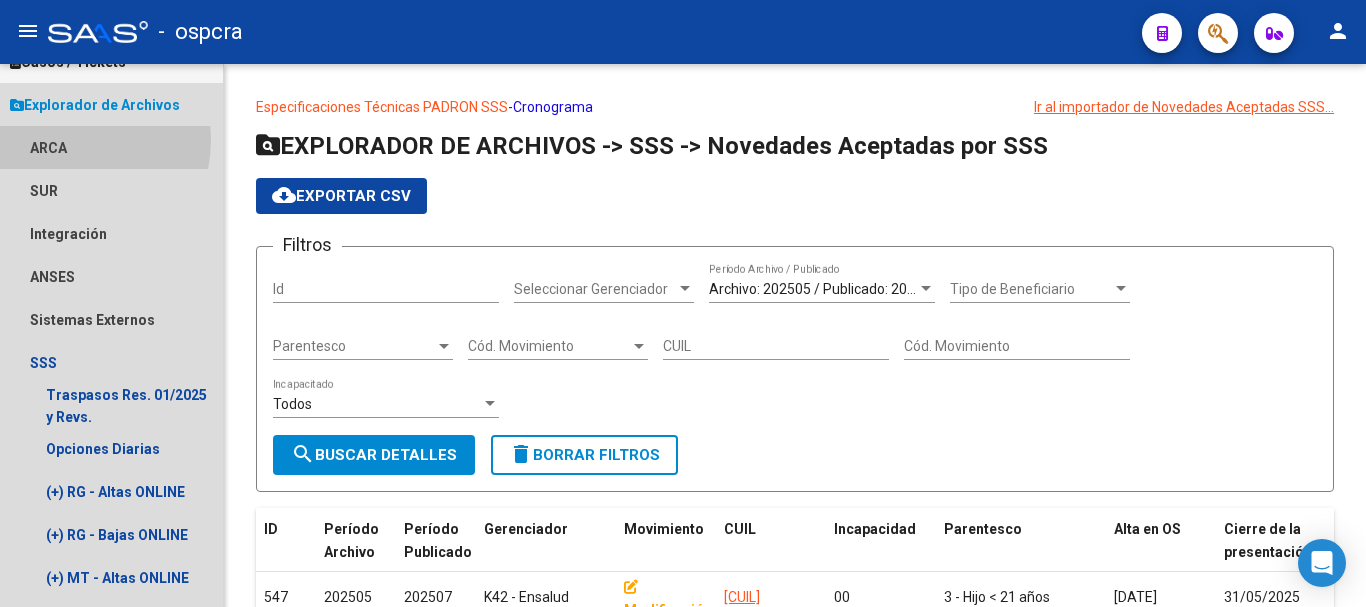 click on "ARCA" at bounding box center (111, 147) 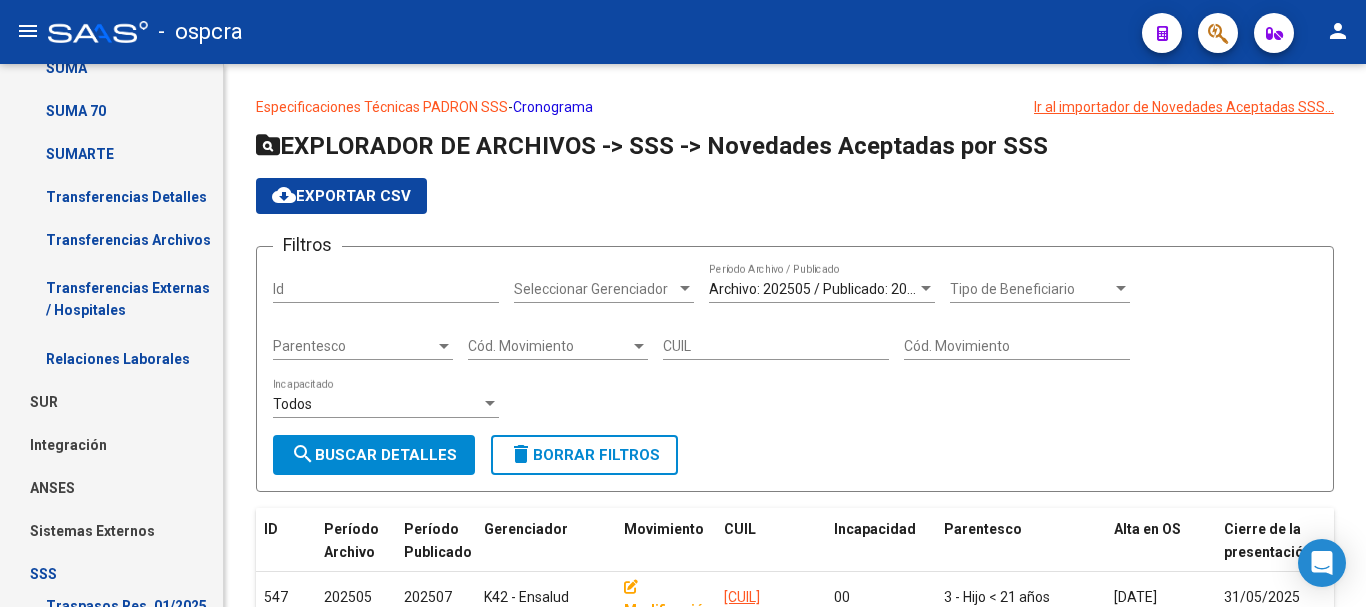 scroll, scrollTop: 805, scrollLeft: 0, axis: vertical 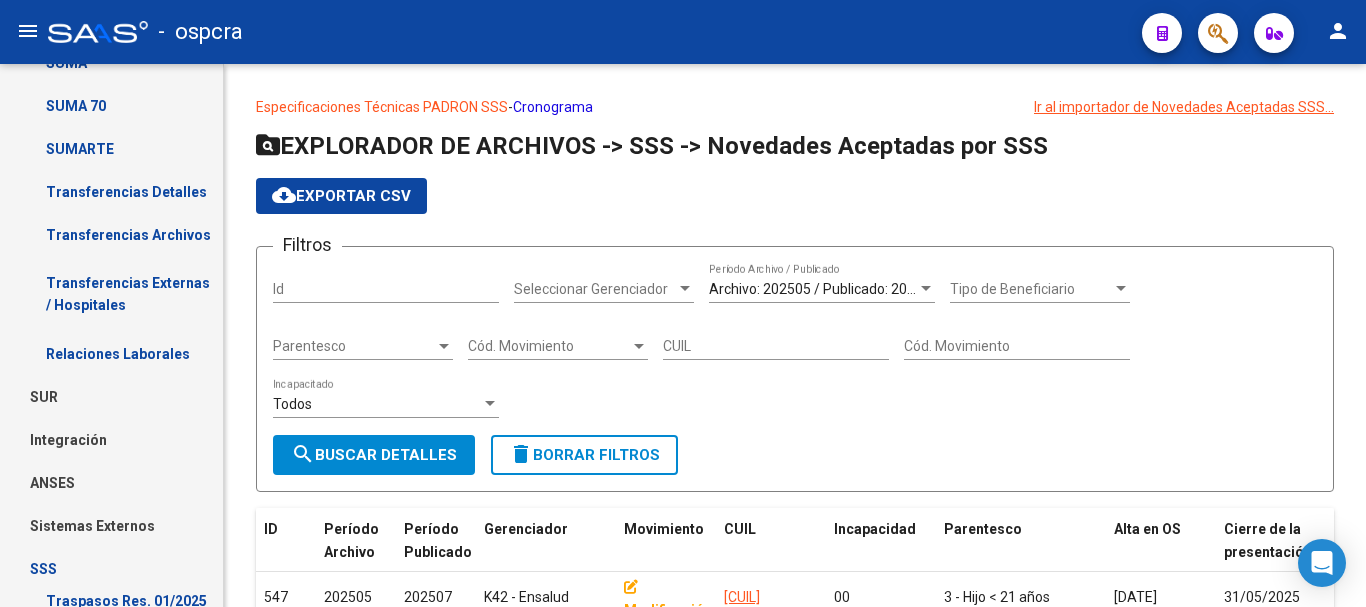 click on "Relaciones Laborales" at bounding box center [111, 353] 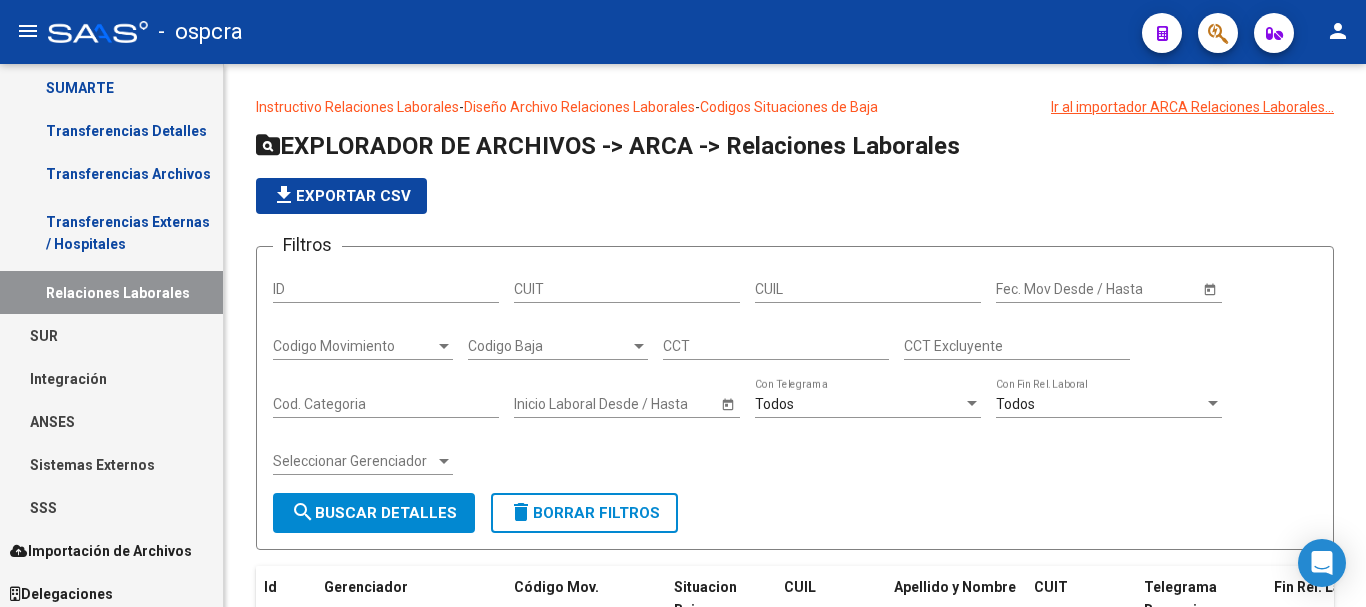 scroll, scrollTop: 880, scrollLeft: 0, axis: vertical 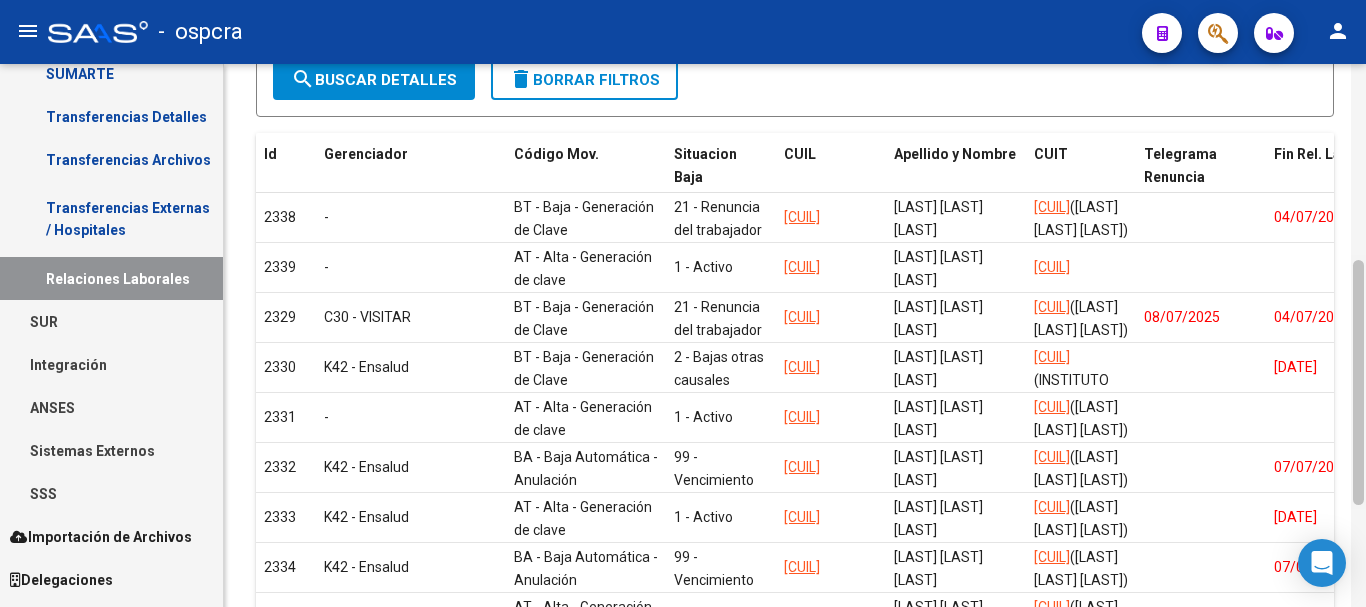 drag, startPoint x: 1360, startPoint y: 423, endPoint x: 1360, endPoint y: 347, distance: 76 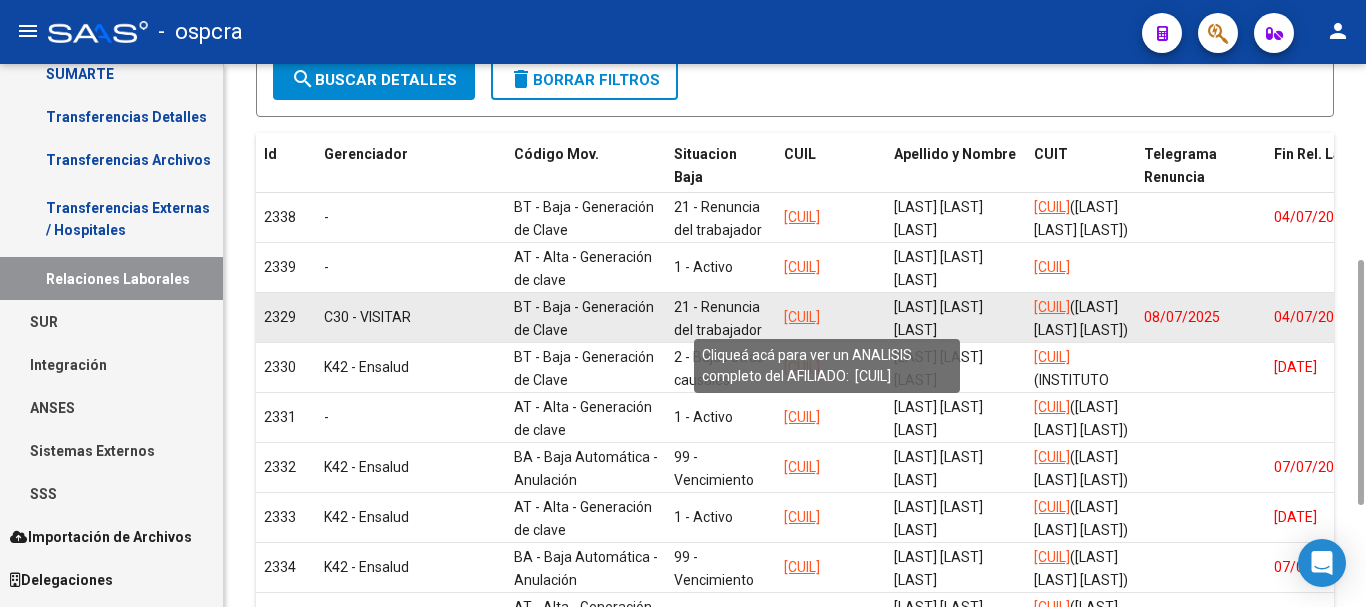 click on "[CUIL]" 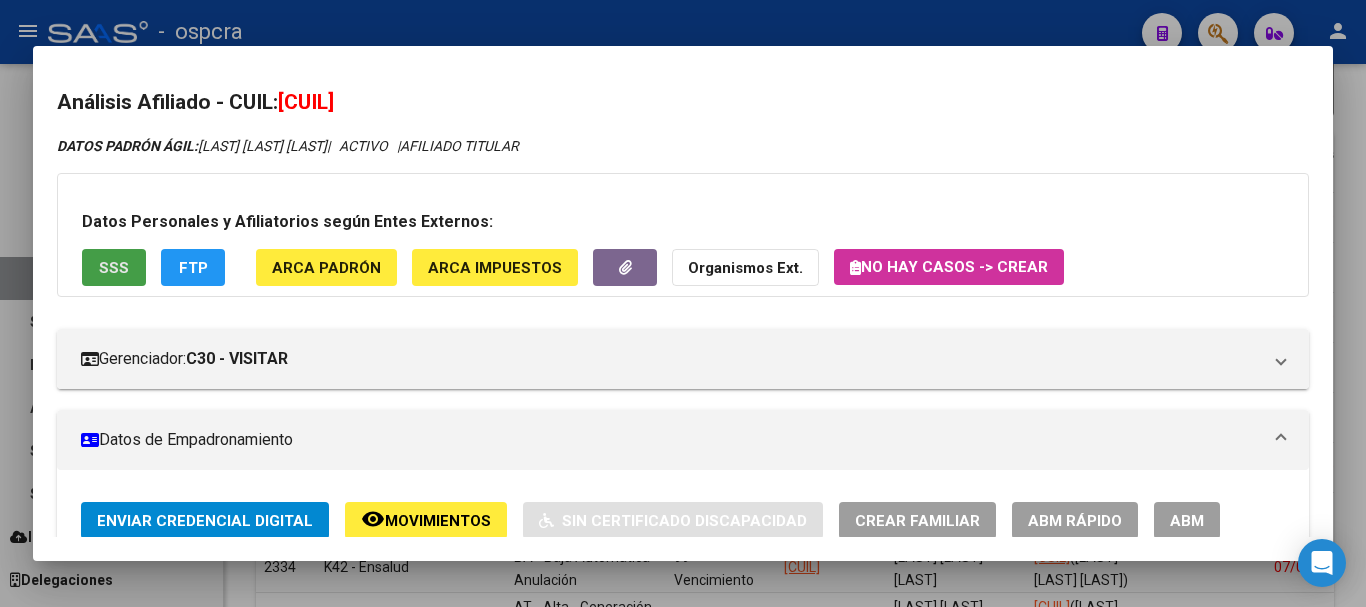 click on "SSS" at bounding box center (114, 268) 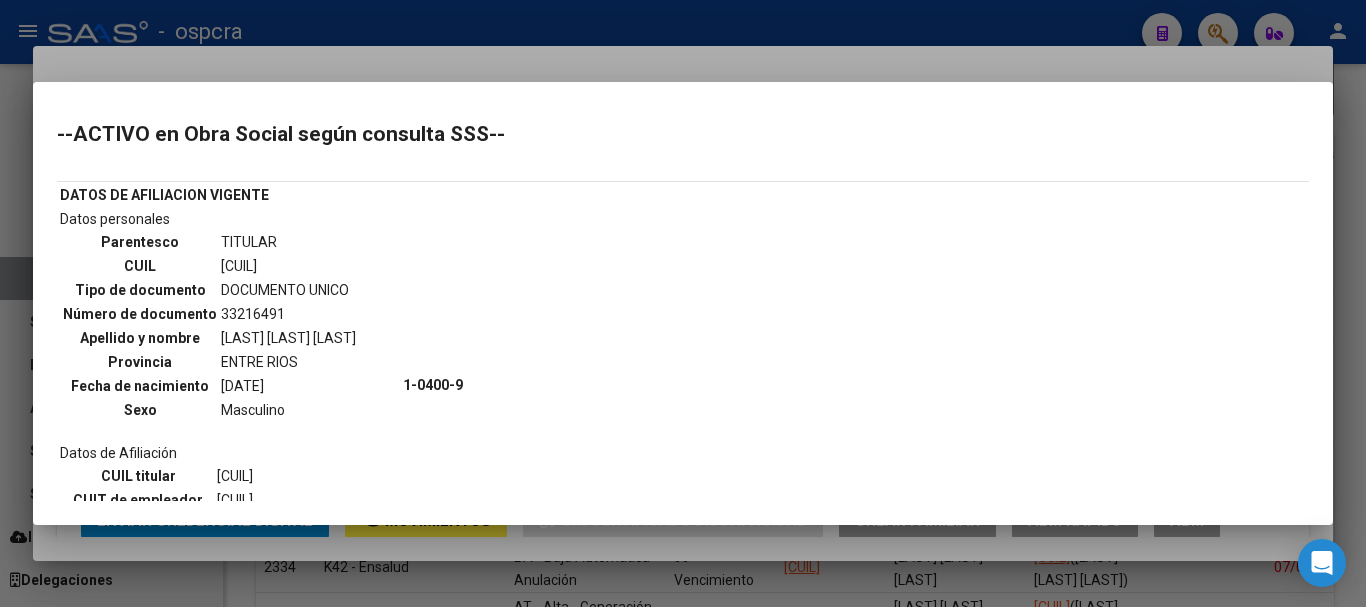 click at bounding box center (683, 303) 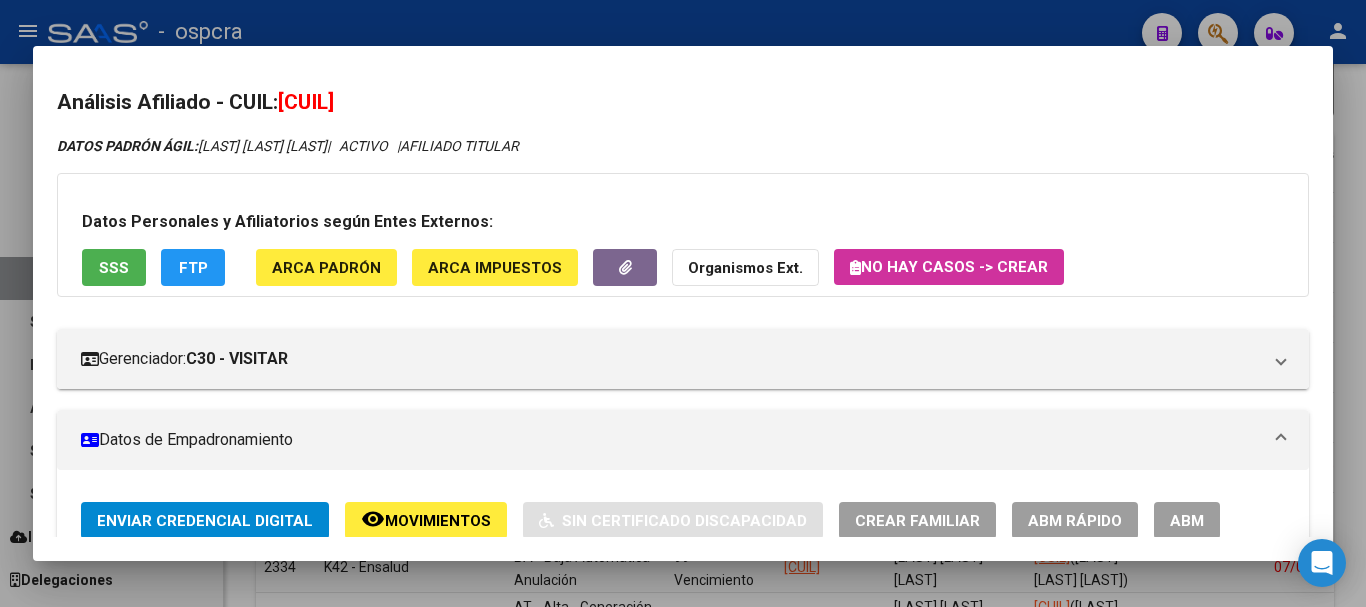 click on "Movimientos" 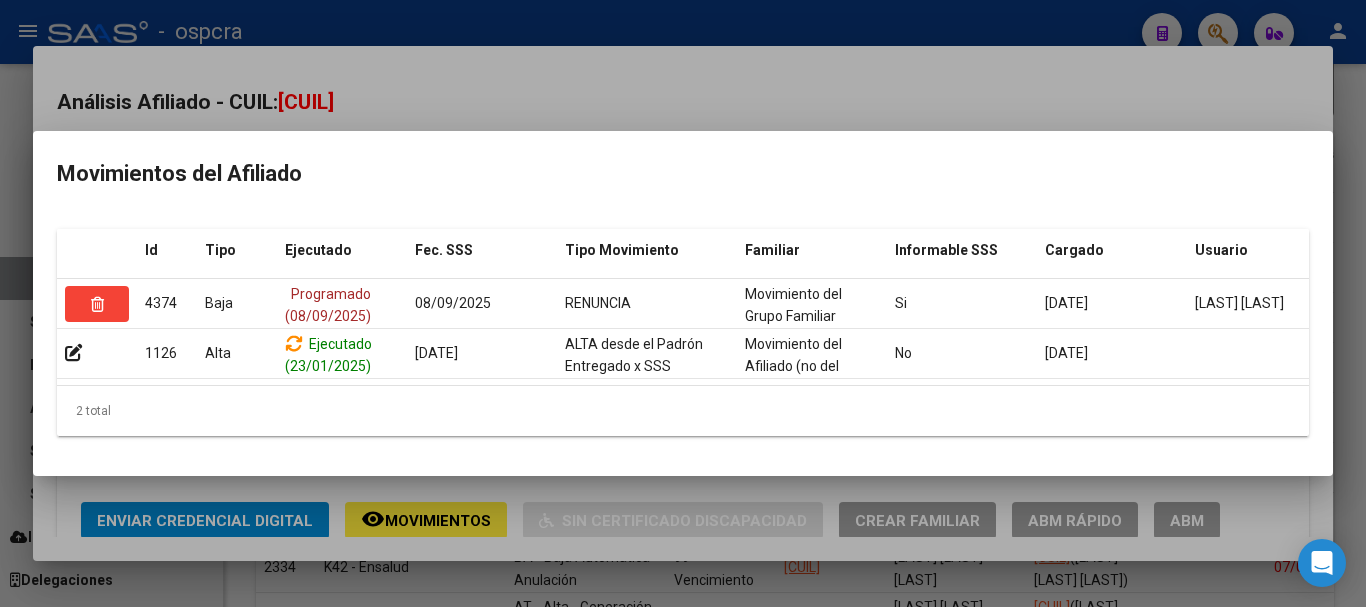 click at bounding box center (683, 303) 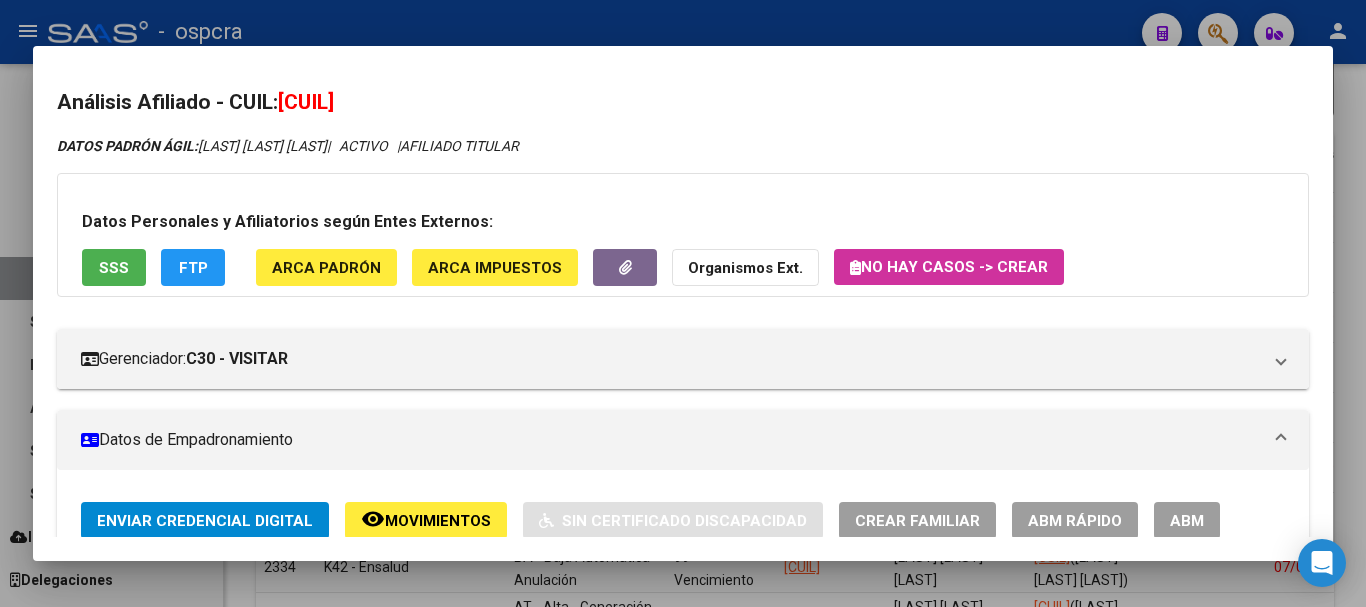 scroll, scrollTop: 1, scrollLeft: 0, axis: vertical 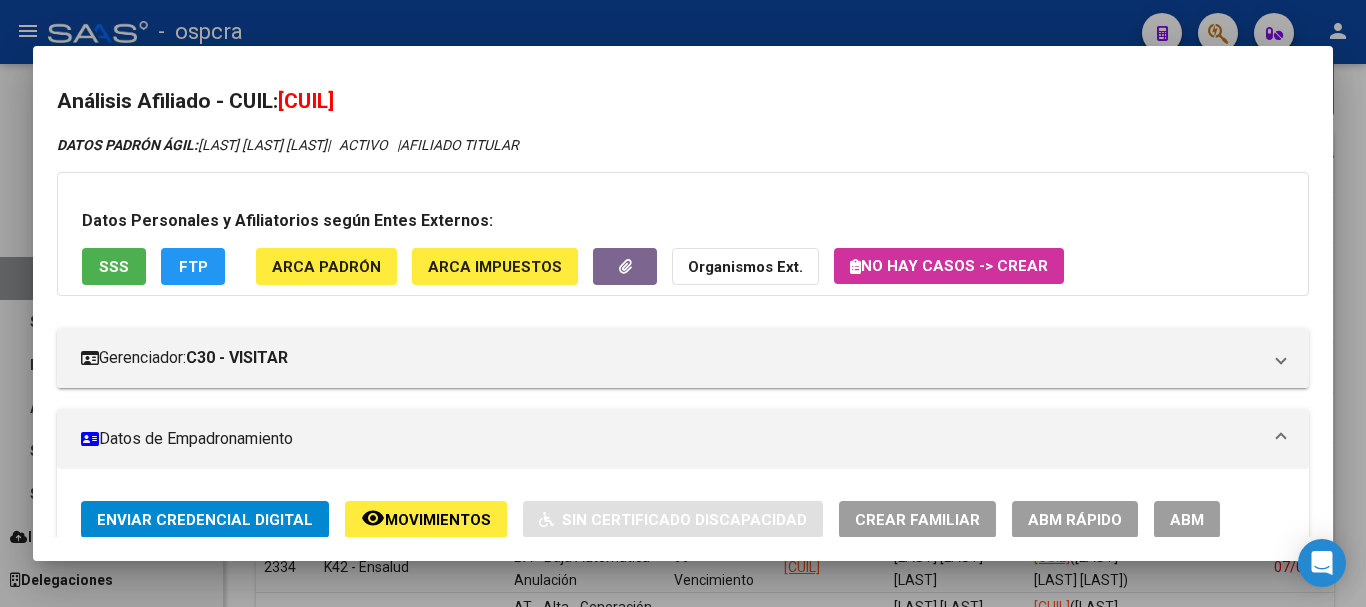 click at bounding box center (683, 303) 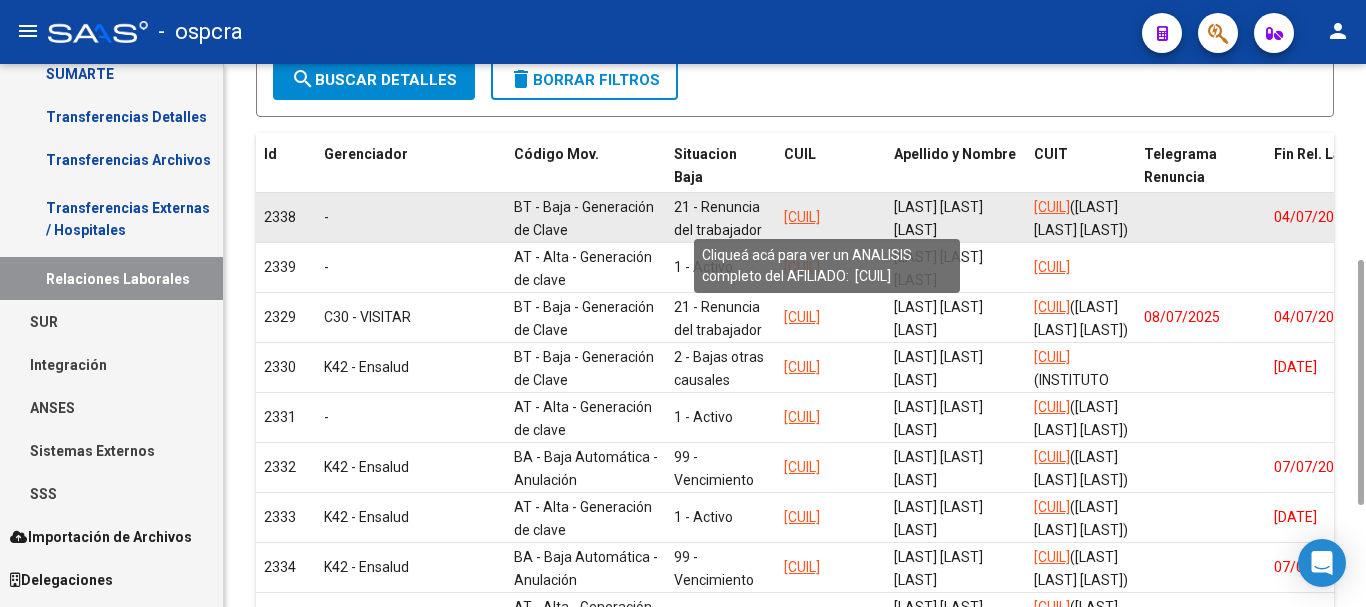 click on "[CUIL]" 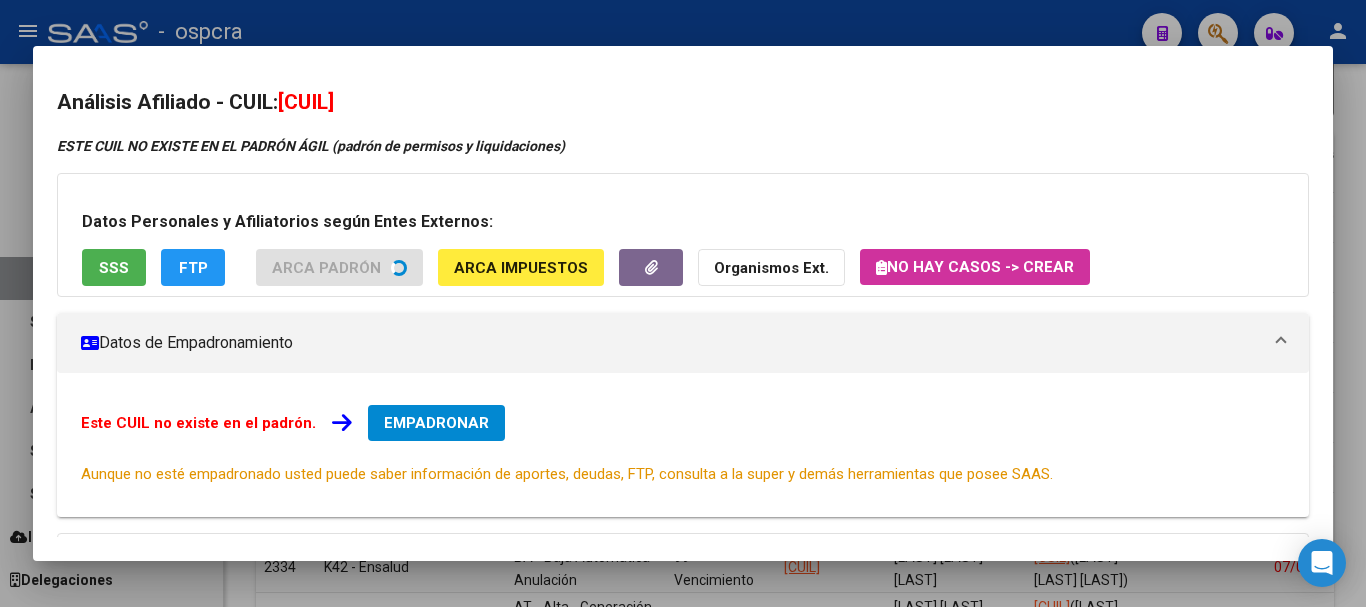click at bounding box center (683, 303) 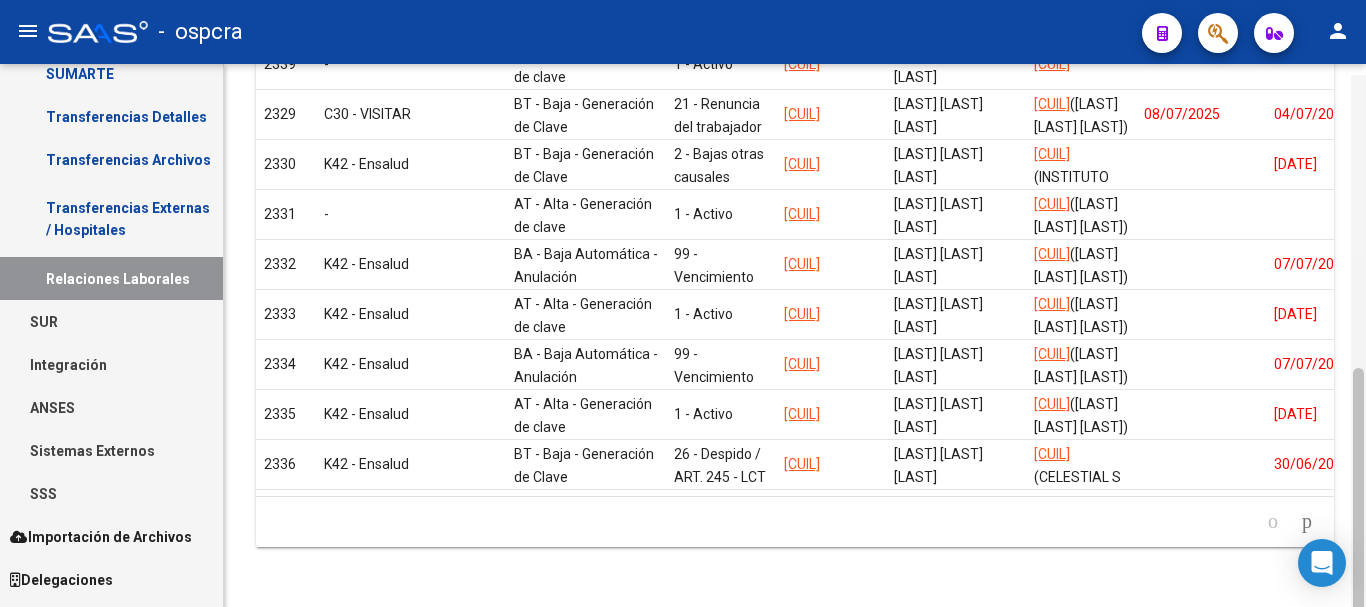 scroll, scrollTop: 651, scrollLeft: 0, axis: vertical 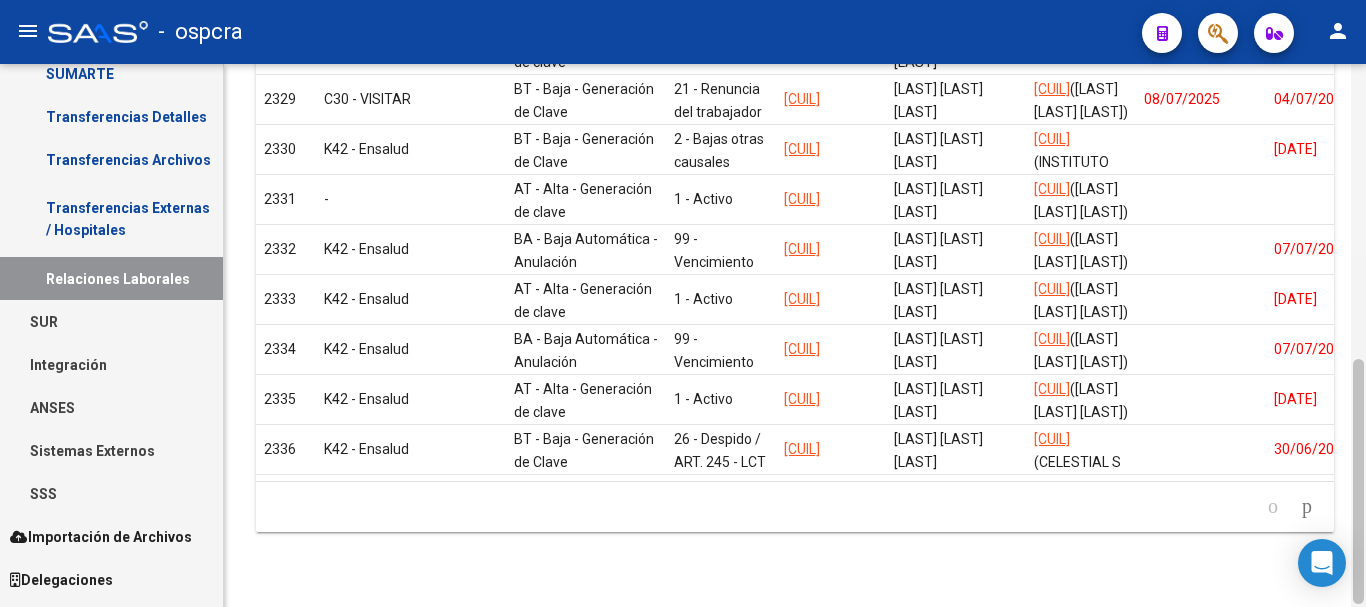 drag, startPoint x: 1362, startPoint y: 275, endPoint x: 1359, endPoint y: 374, distance: 99.04544 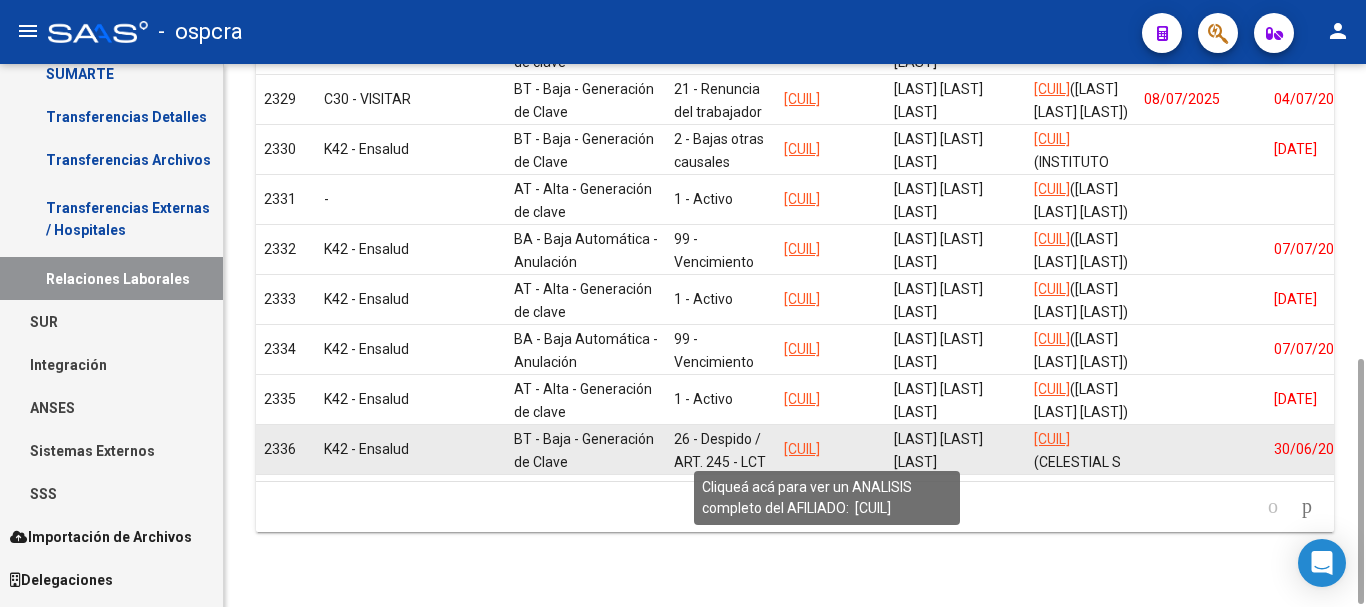 click on "[CUIL]" 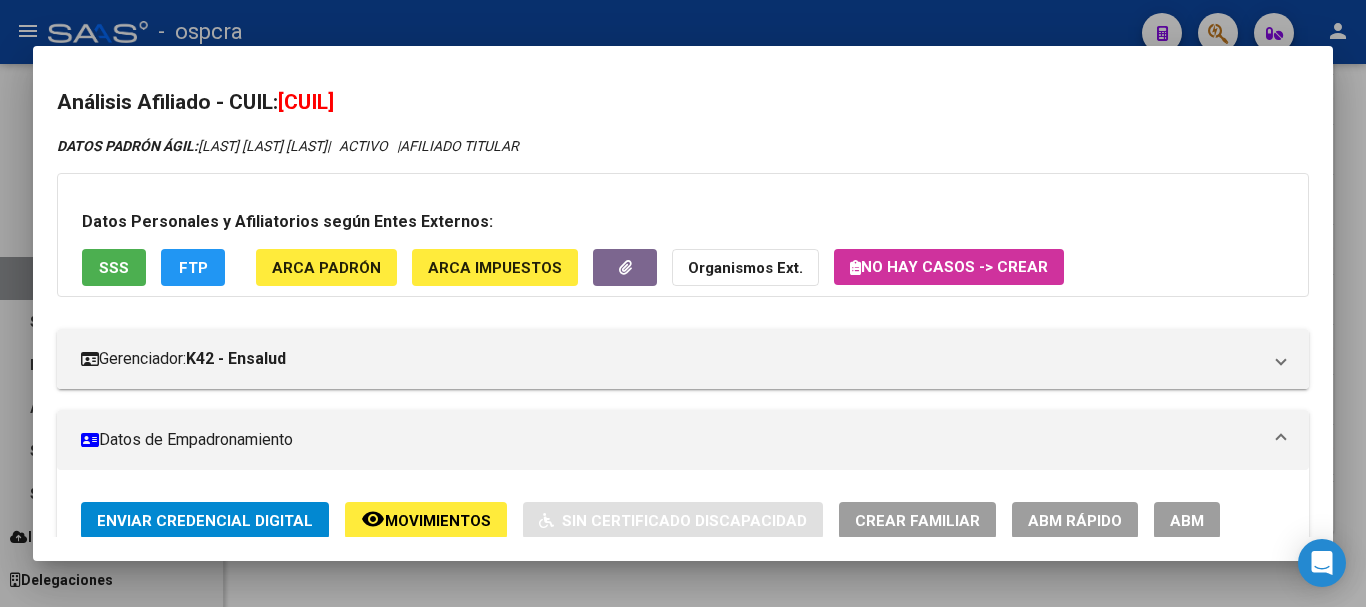 click on "remove_red_eye Movimientos" 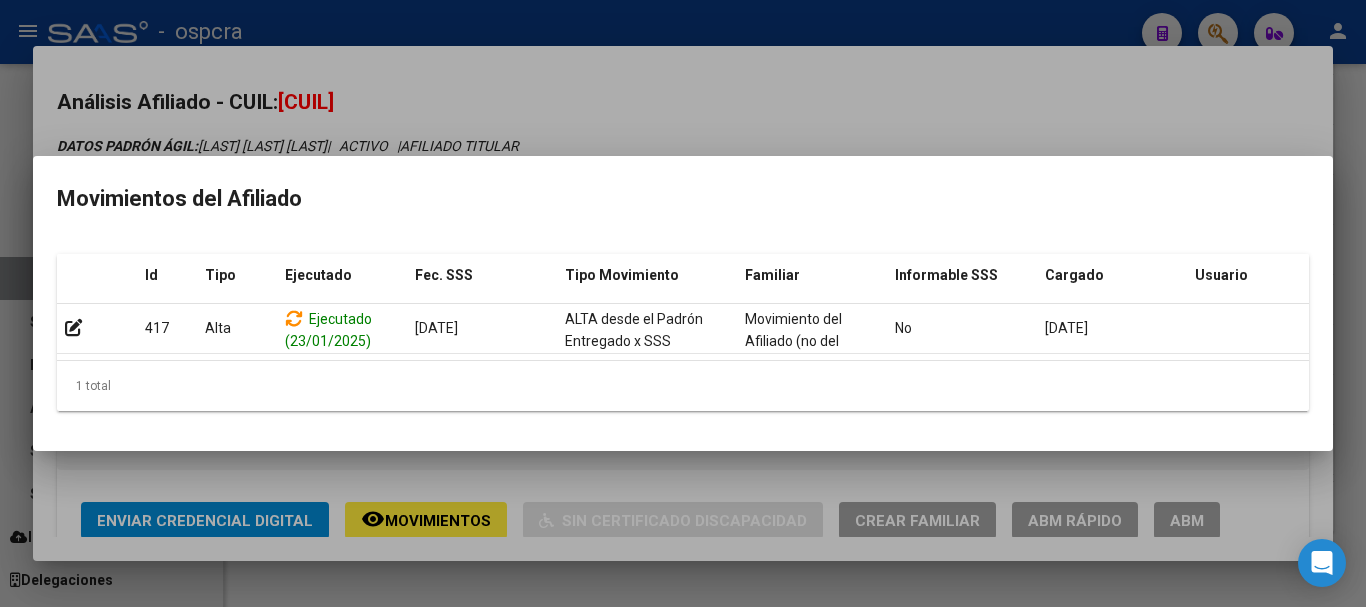 click at bounding box center (683, 303) 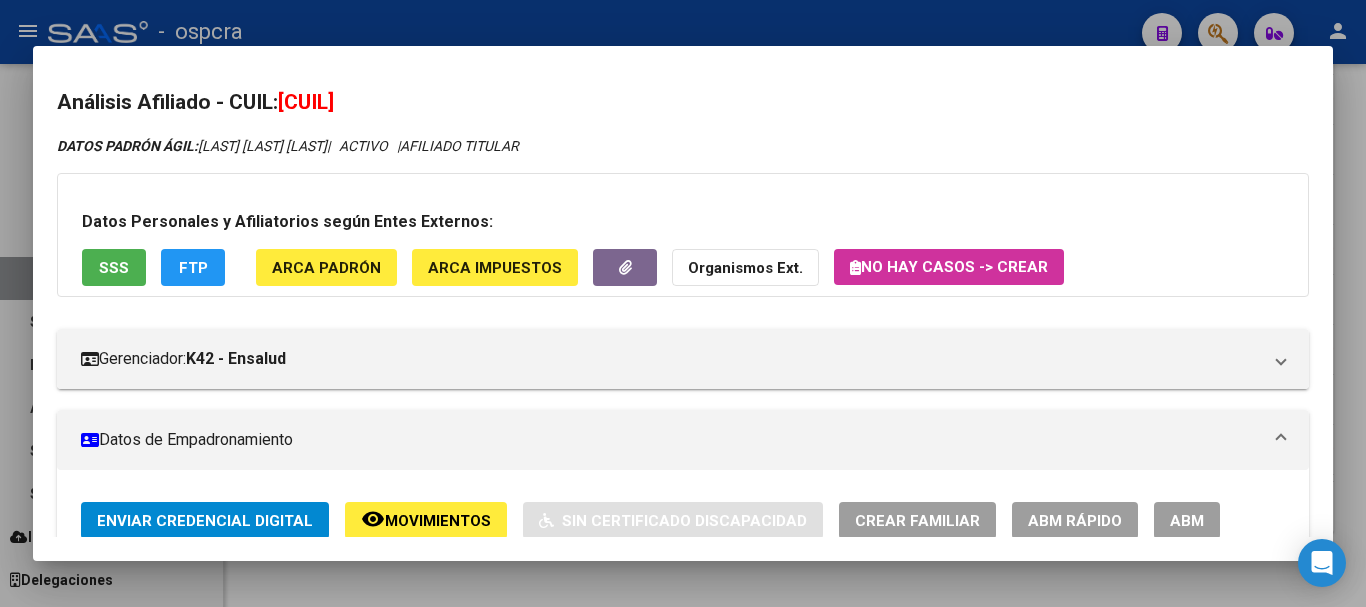 scroll, scrollTop: 1, scrollLeft: 0, axis: vertical 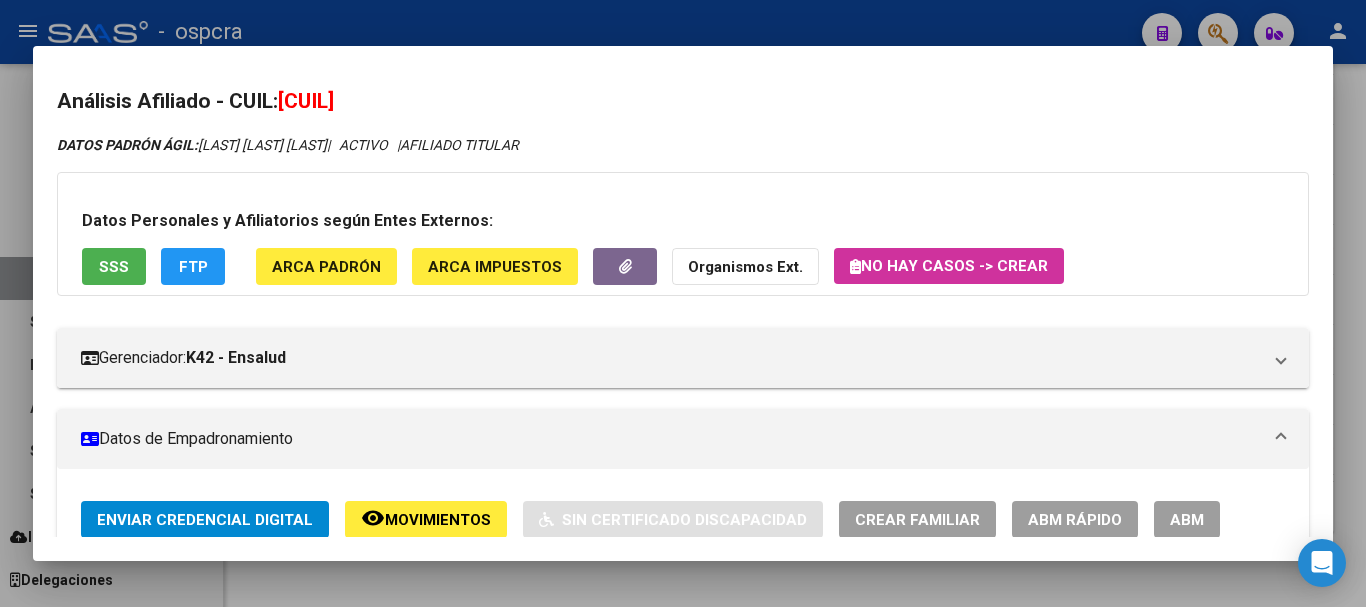 click at bounding box center [683, 303] 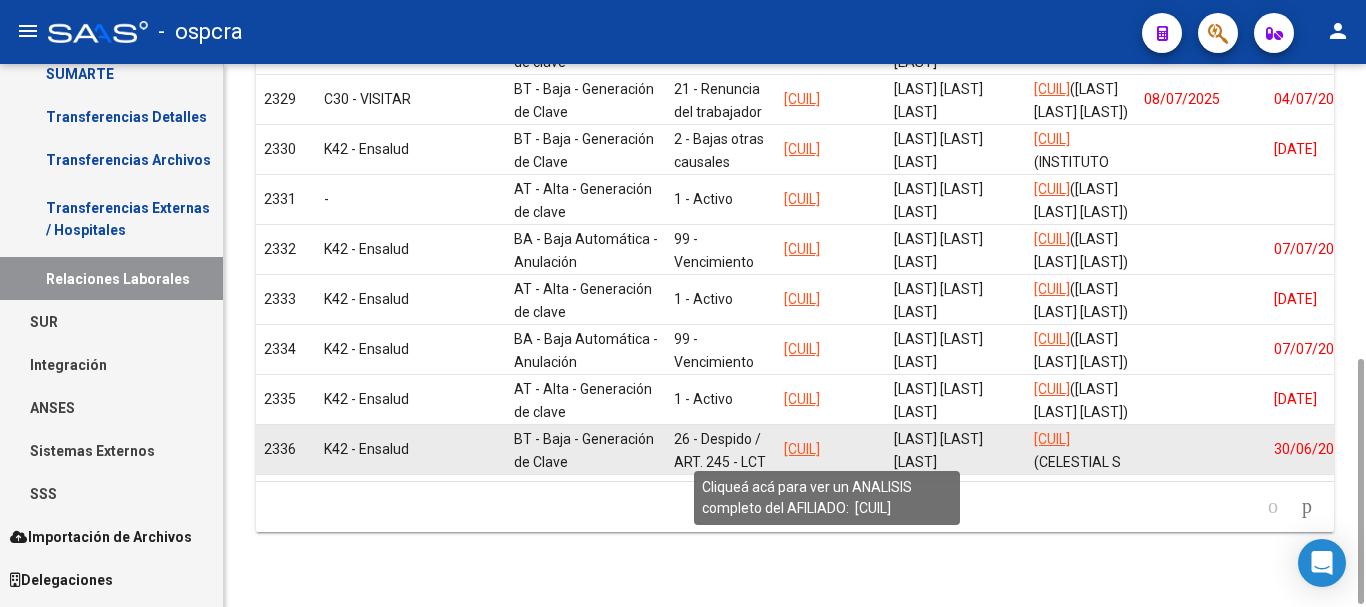 click on "[CUIL]" 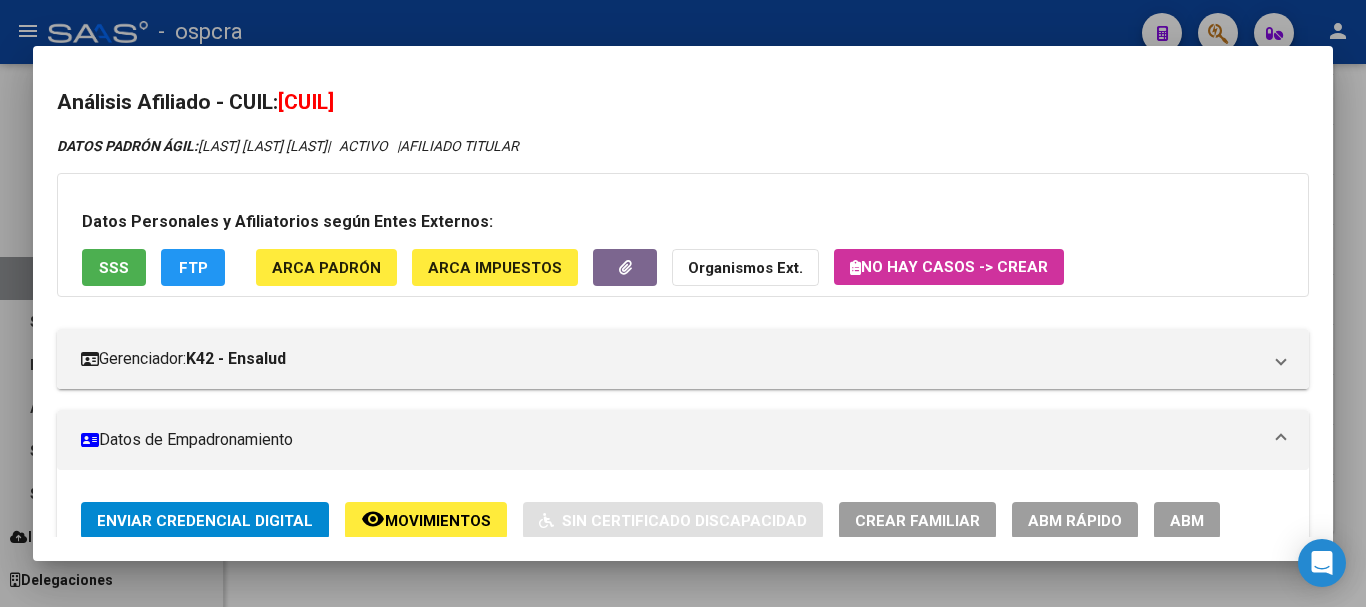 click at bounding box center (683, 303) 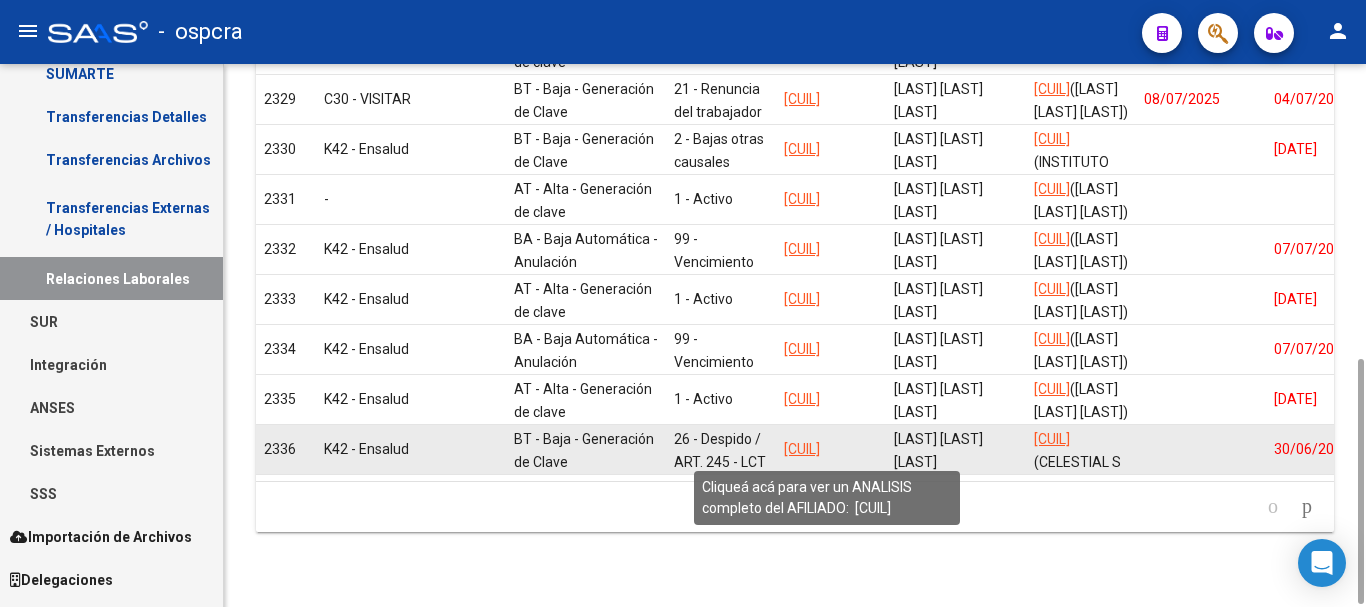 click on "[CUIL]" 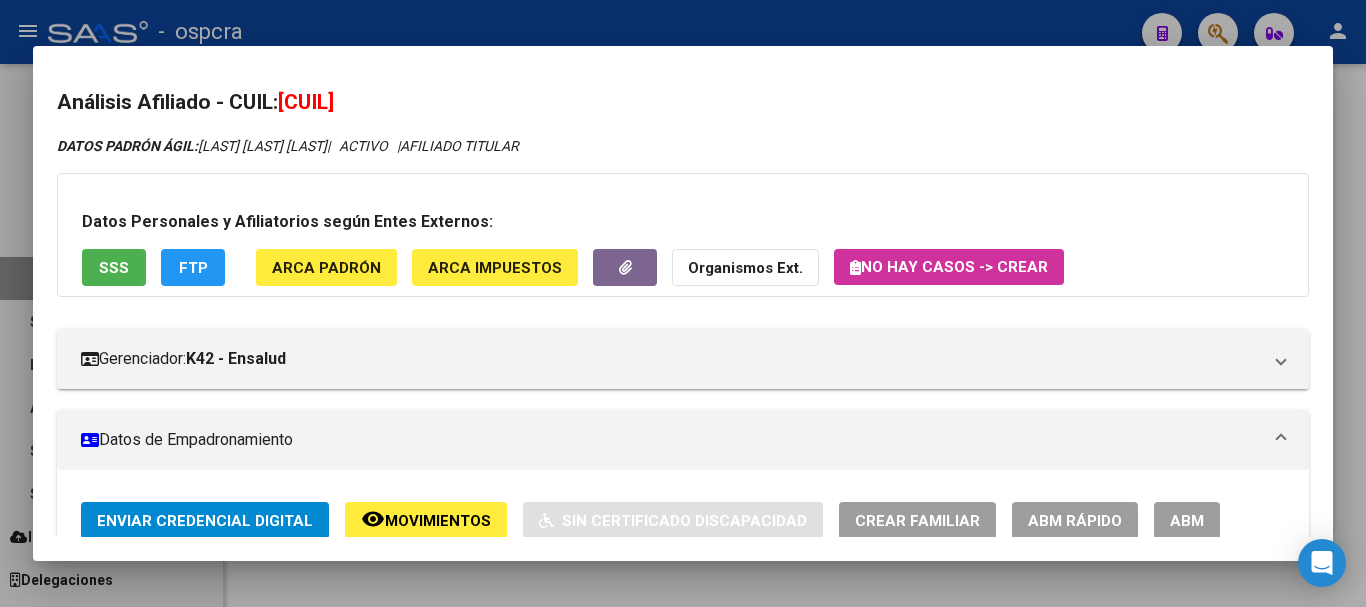 click at bounding box center [683, 303] 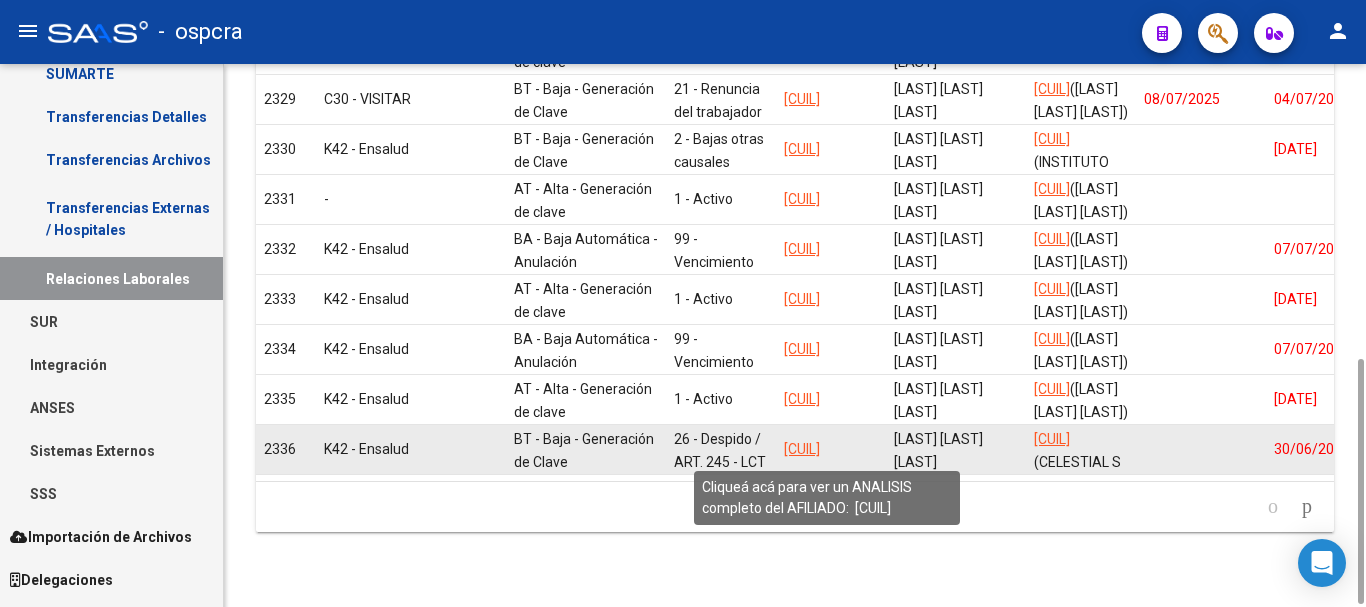 click on "[CUIL]" 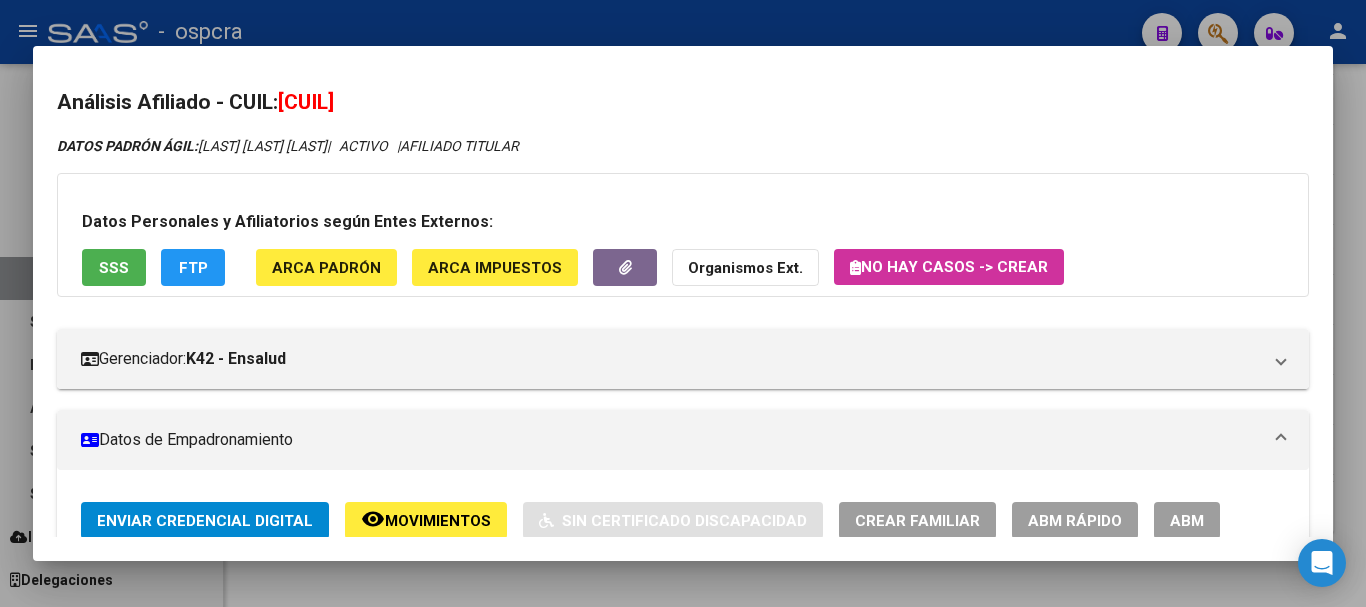 click at bounding box center [683, 303] 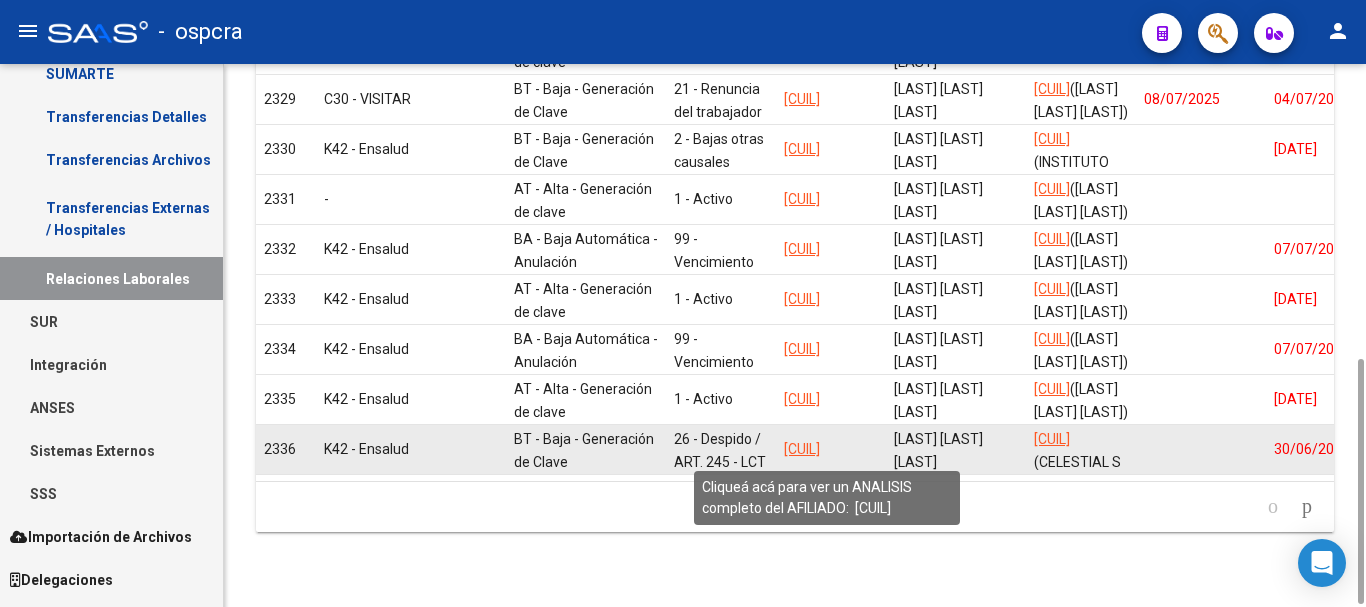 click on "[CUIL]" 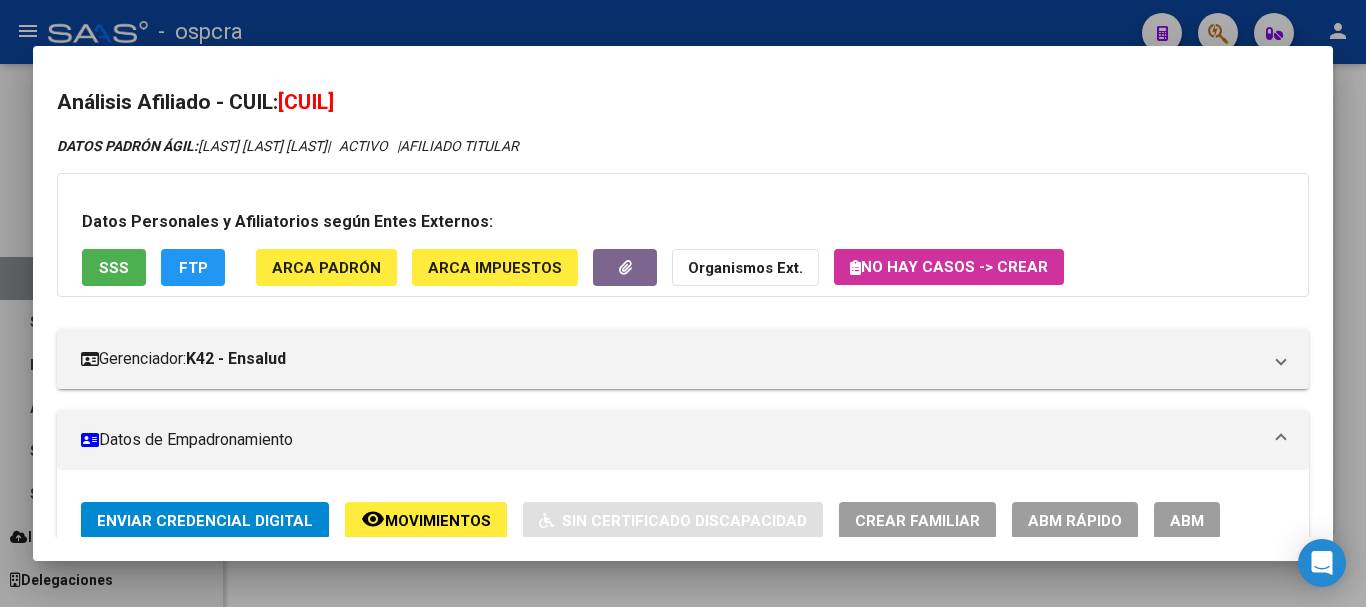 click on "ABM" at bounding box center (1187, 521) 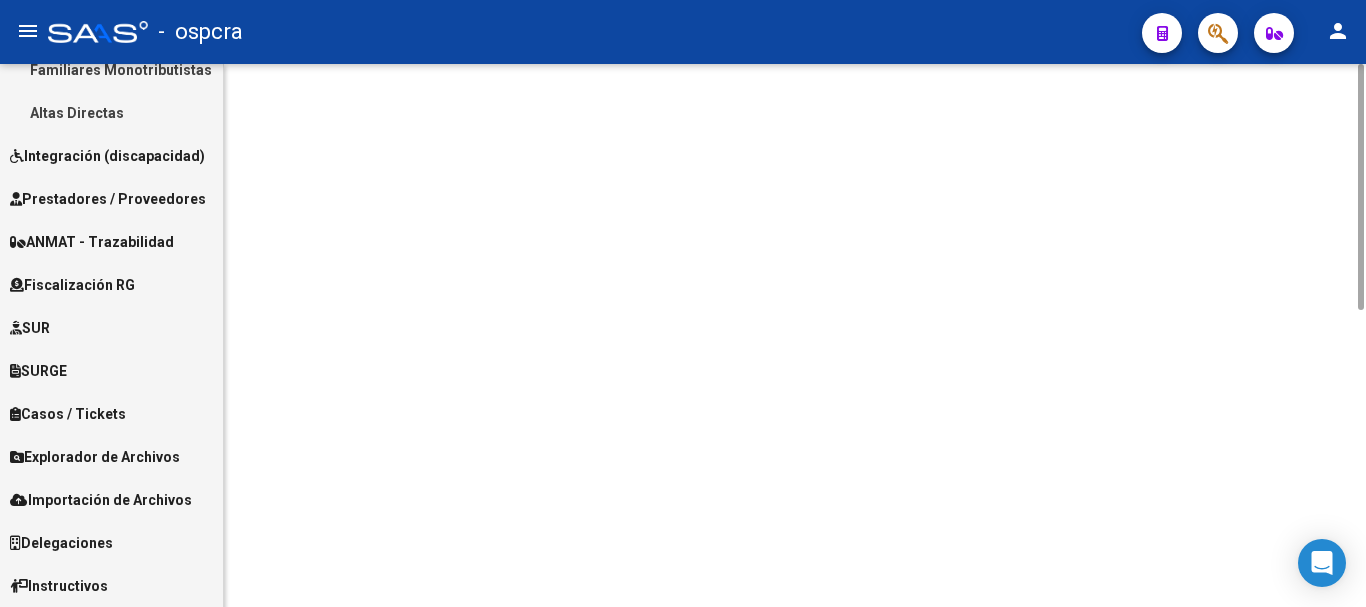 scroll, scrollTop: 0, scrollLeft: 0, axis: both 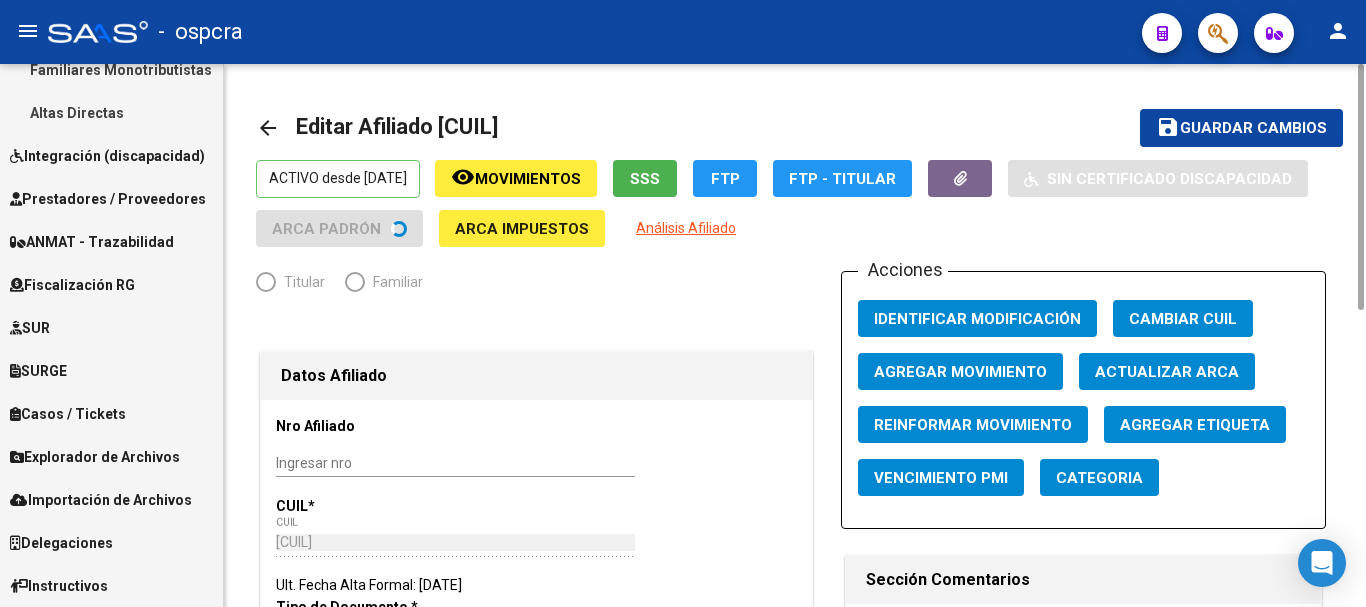 radio on "true" 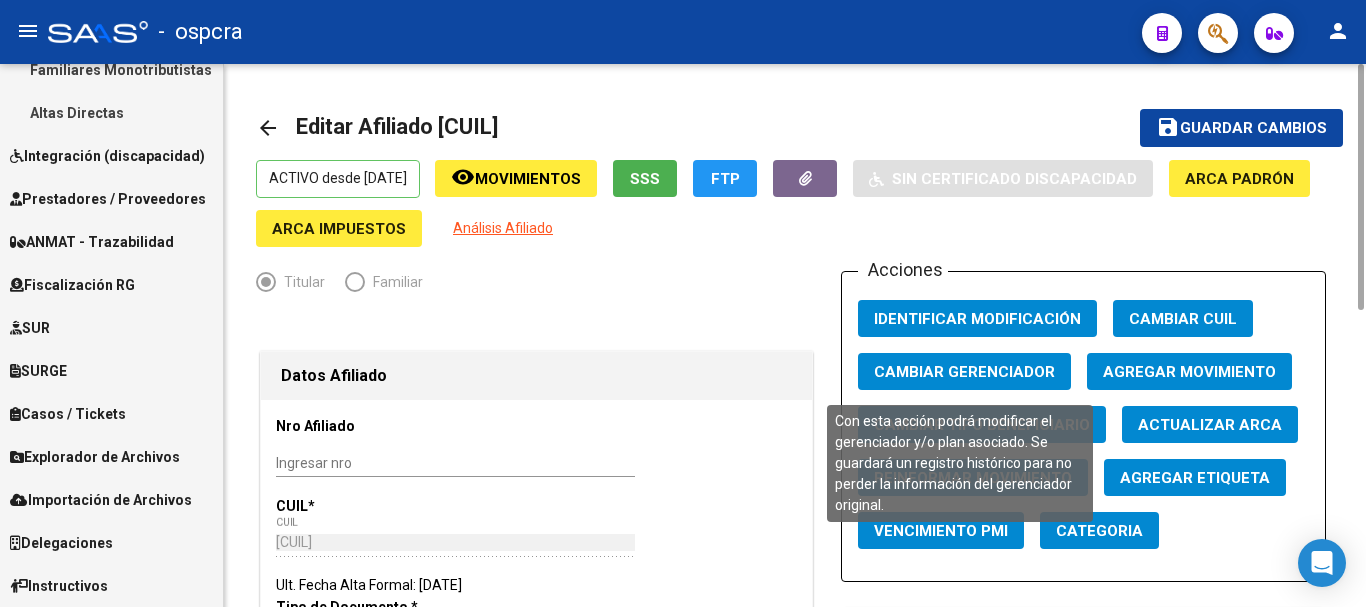 click on "Cambiar Gerenciador" 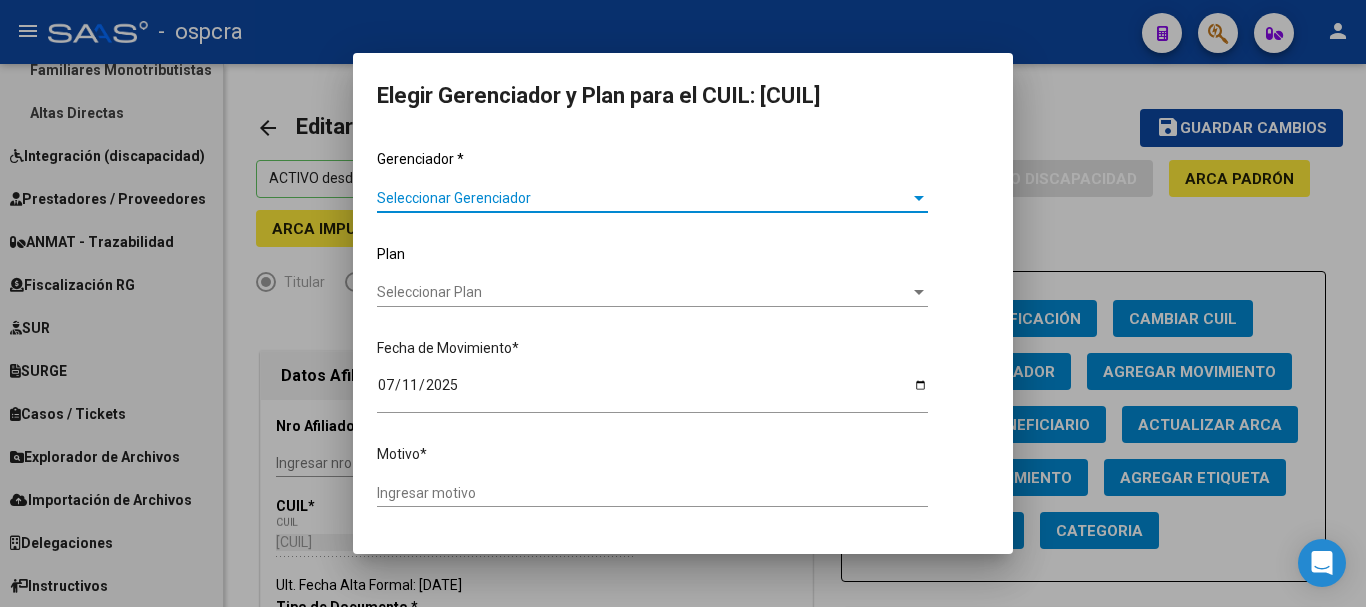 click at bounding box center [683, 303] 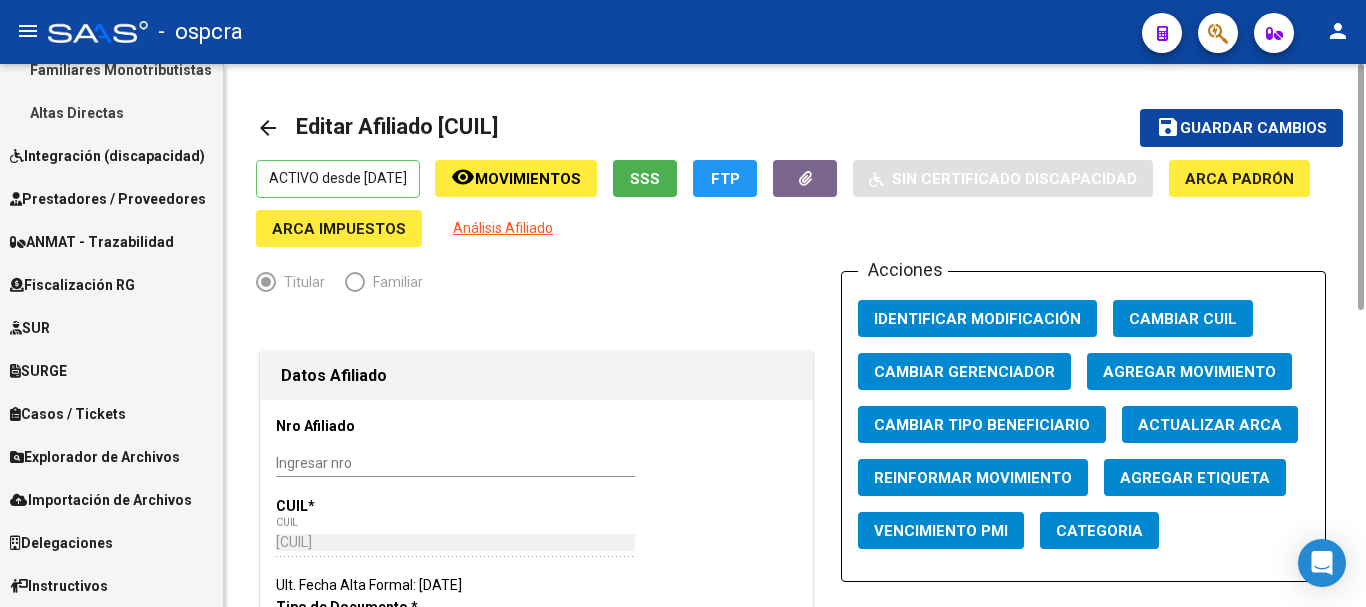click on "Agregar Movimiento" 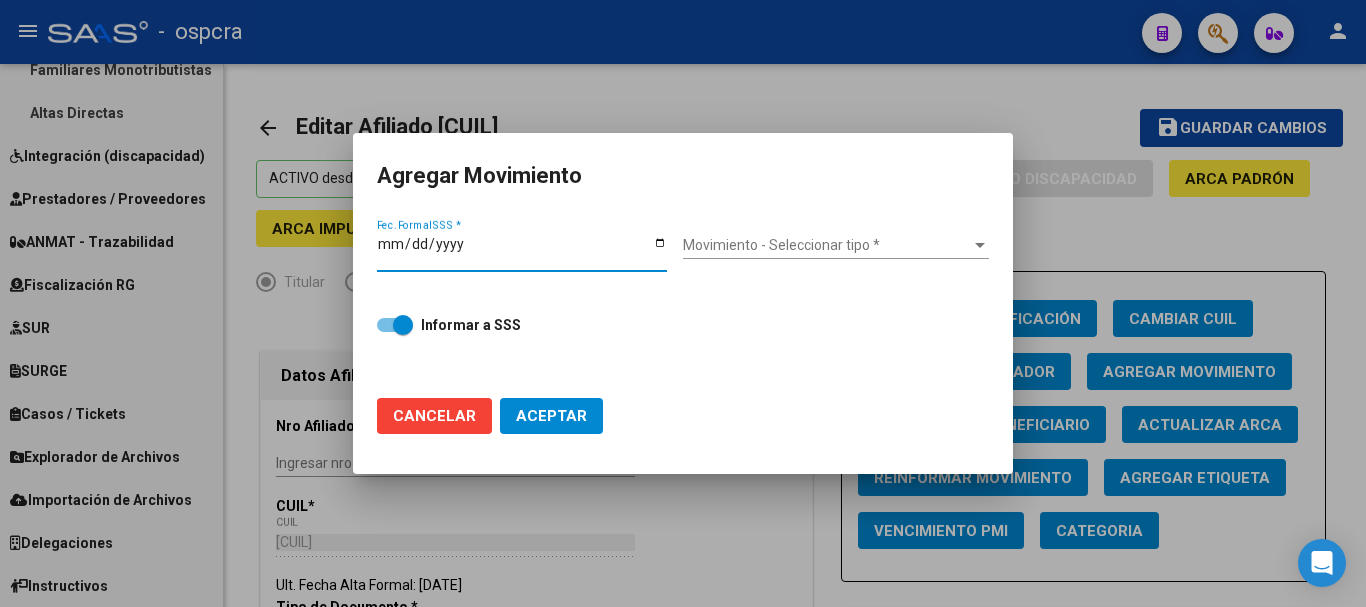 click on "Fec. Formal SSS *" at bounding box center (522, 251) 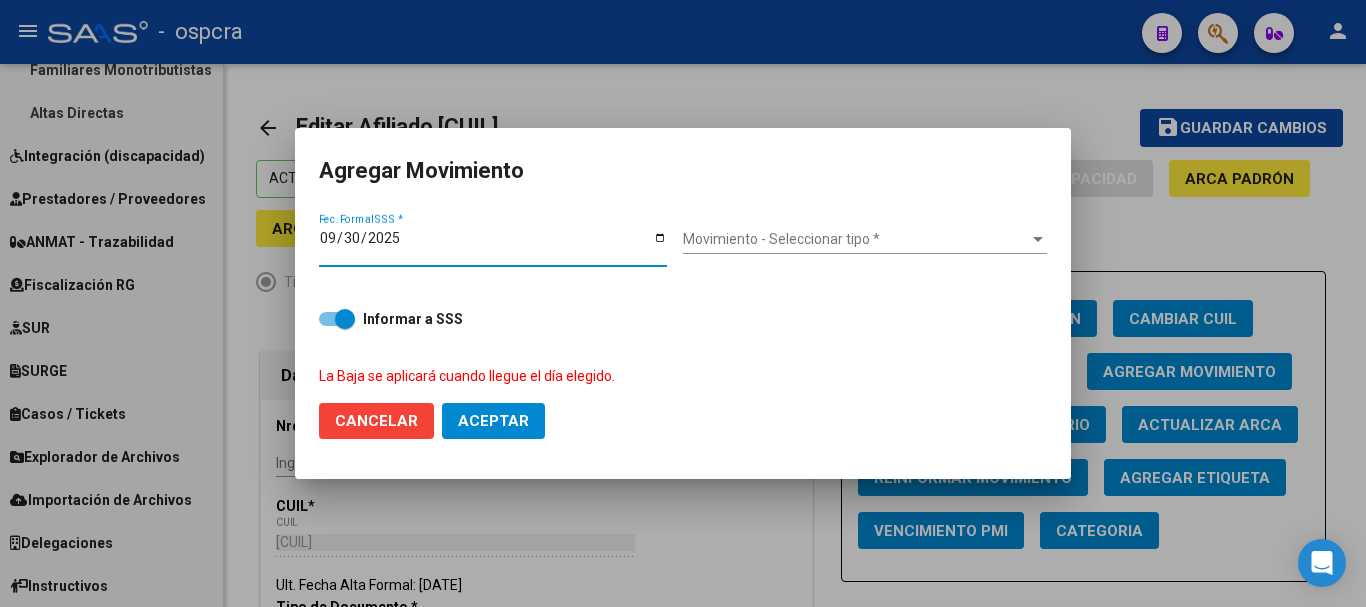 type on "2025-09-30" 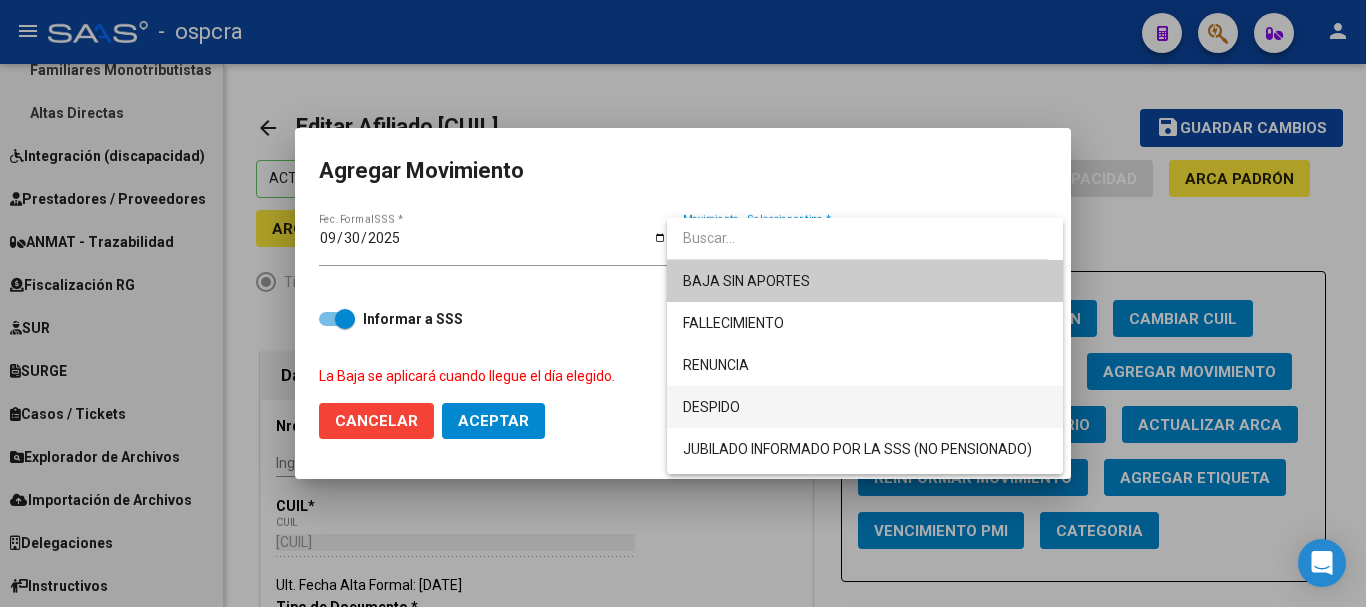 click on "DESPIDO" at bounding box center (865, 407) 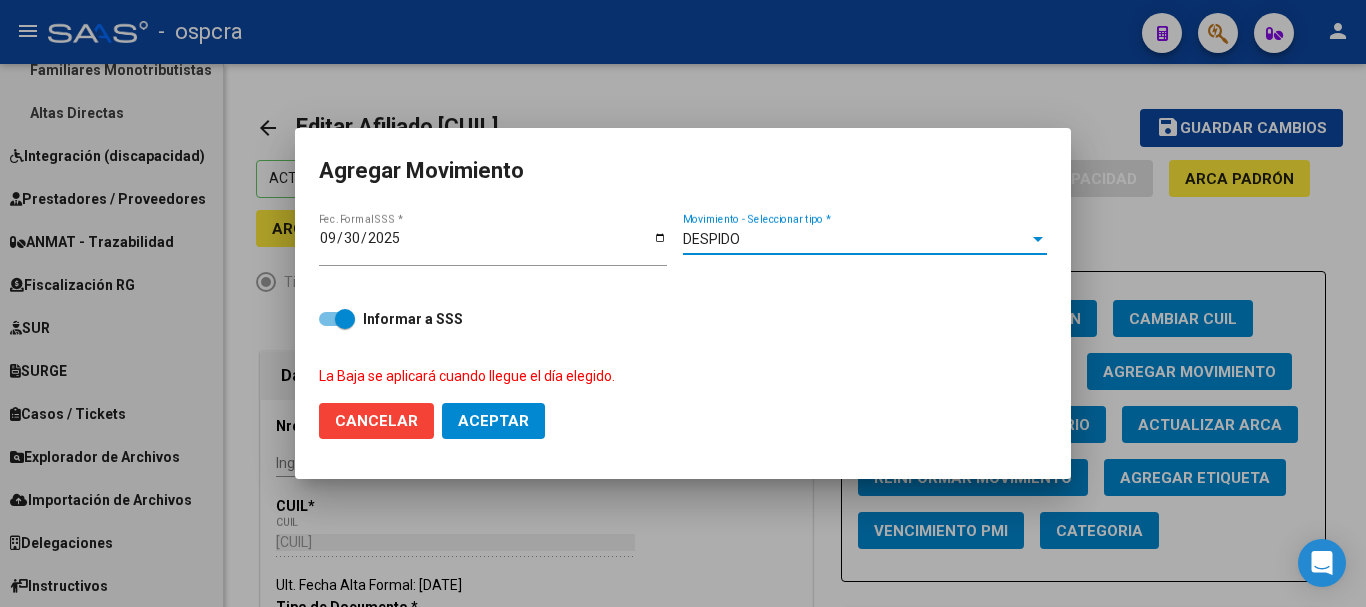 click on "Aceptar" 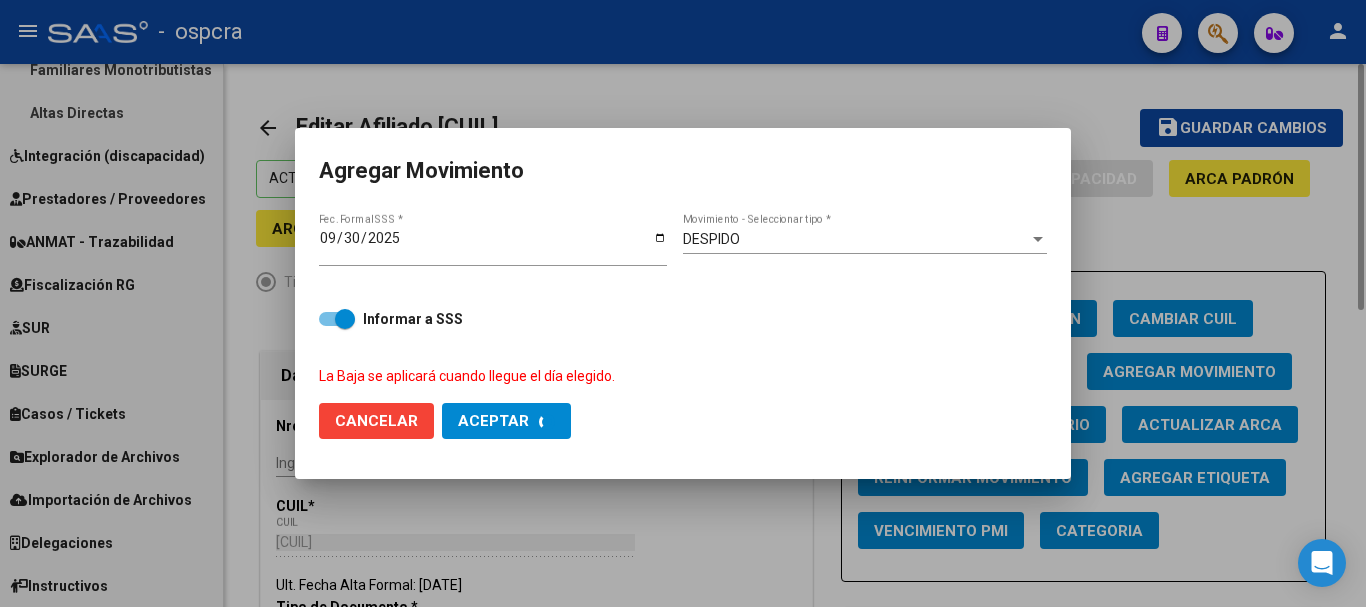 checkbox on "false" 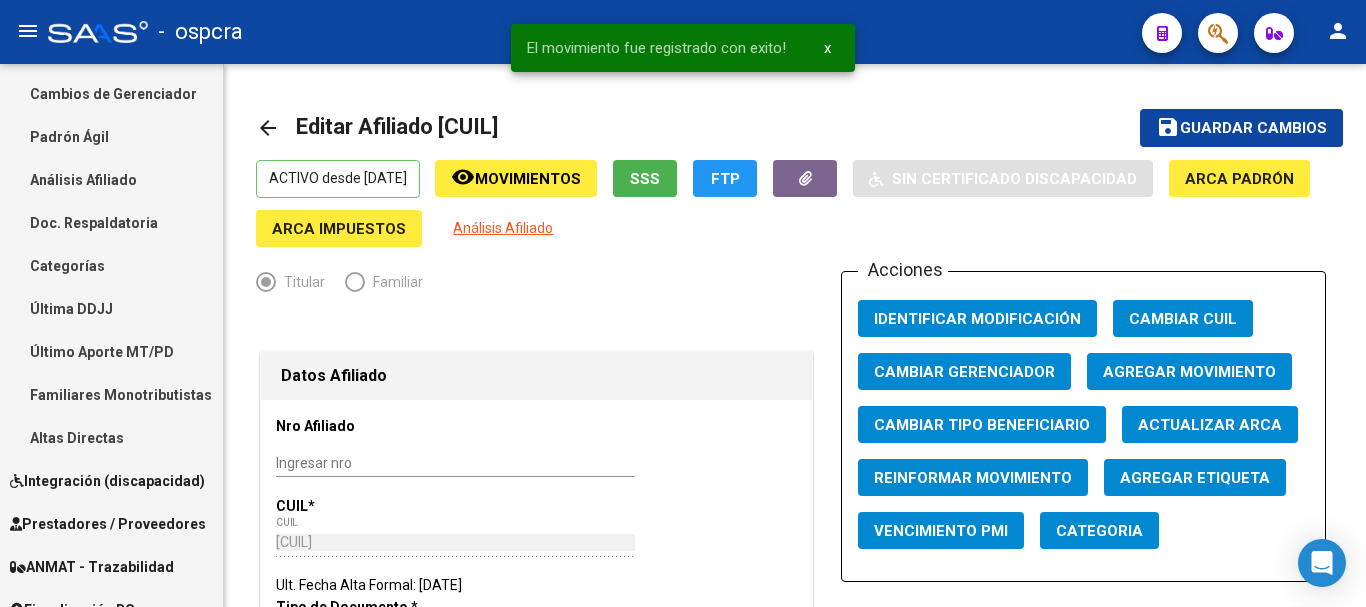scroll, scrollTop: 0, scrollLeft: 0, axis: both 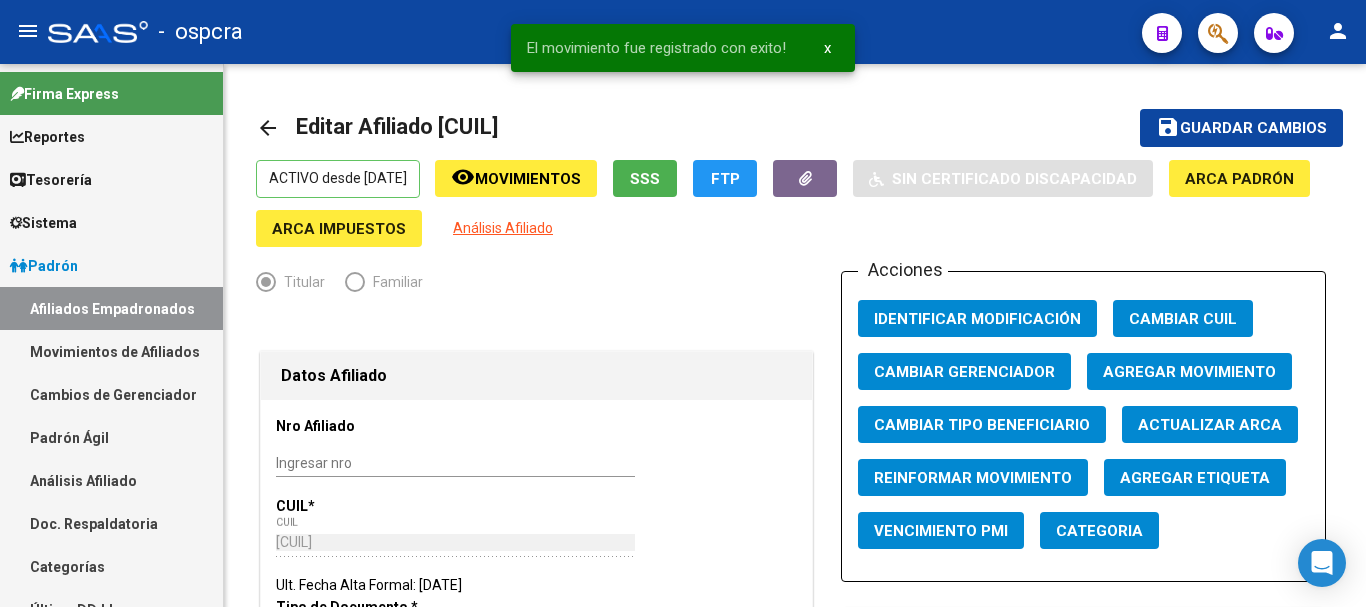 click on "Afiliados Empadronados" at bounding box center (111, 308) 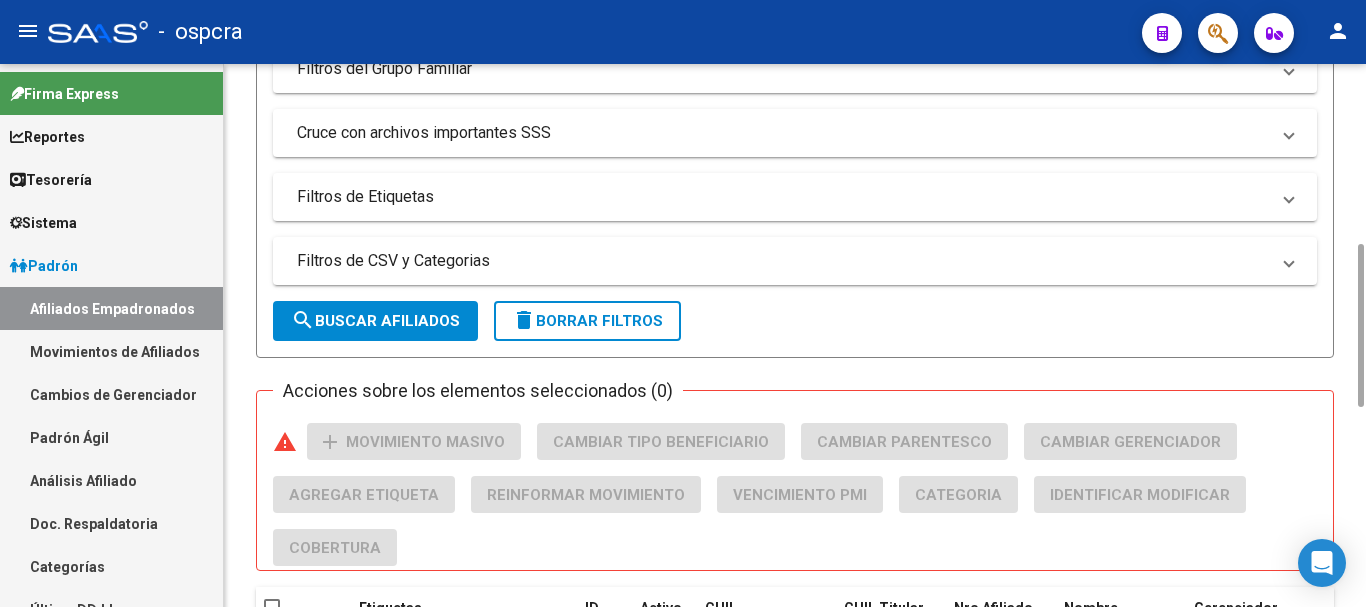 scroll, scrollTop: 600, scrollLeft: 0, axis: vertical 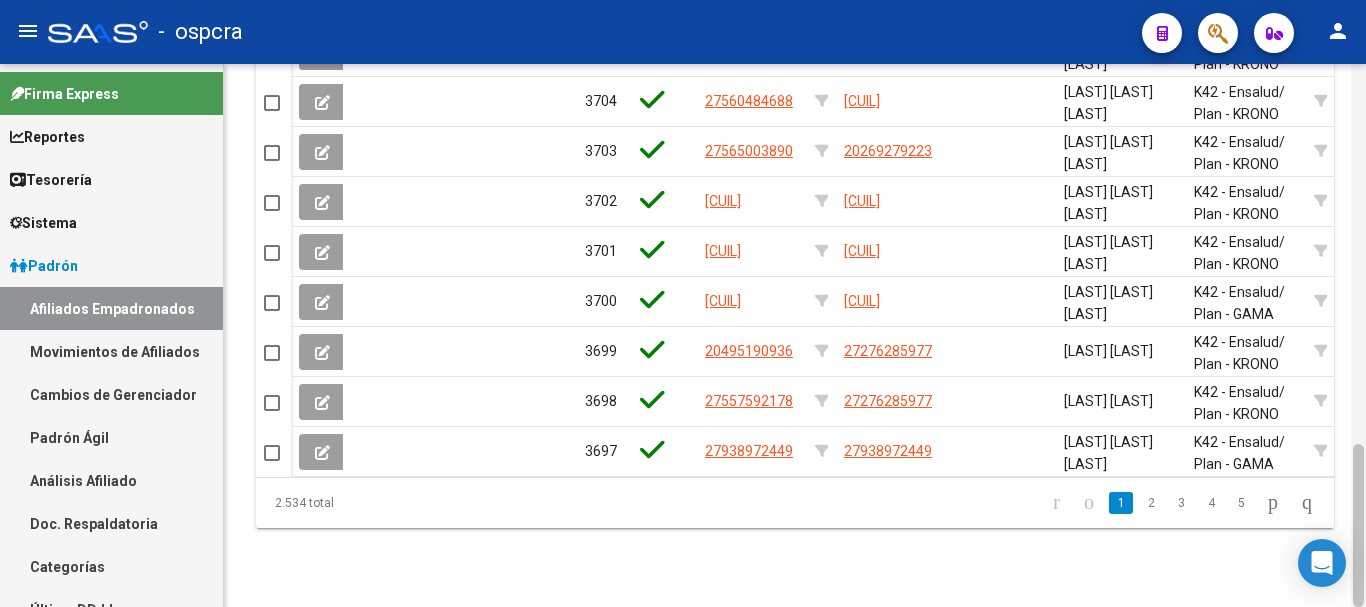 drag, startPoint x: 1360, startPoint y: 278, endPoint x: 1365, endPoint y: 486, distance: 208.06009 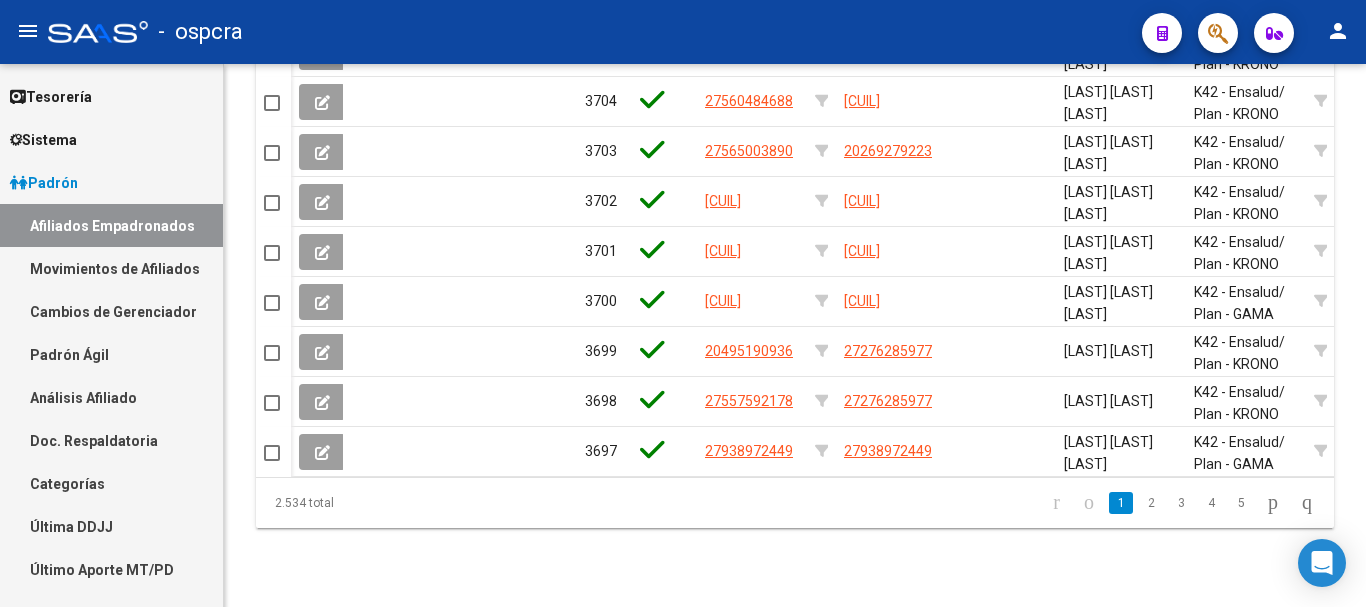 scroll, scrollTop: 100, scrollLeft: 0, axis: vertical 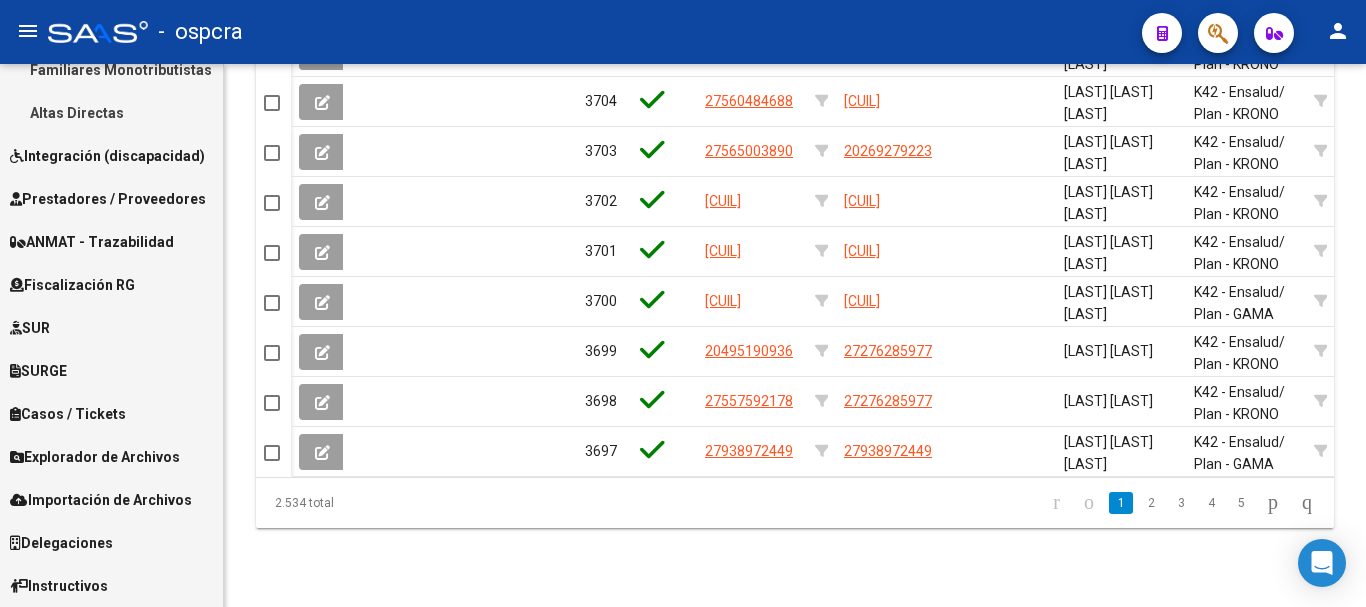 click on "Explorador de Archivos" at bounding box center [95, 457] 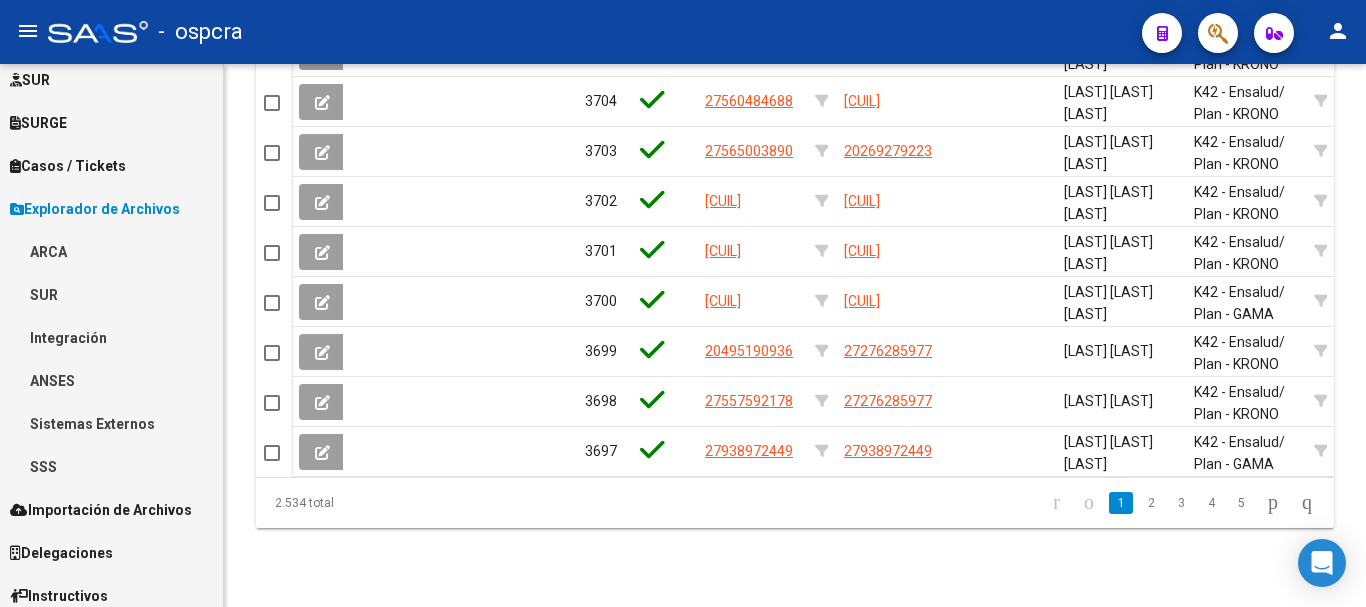 scroll, scrollTop: 884, scrollLeft: 0, axis: vertical 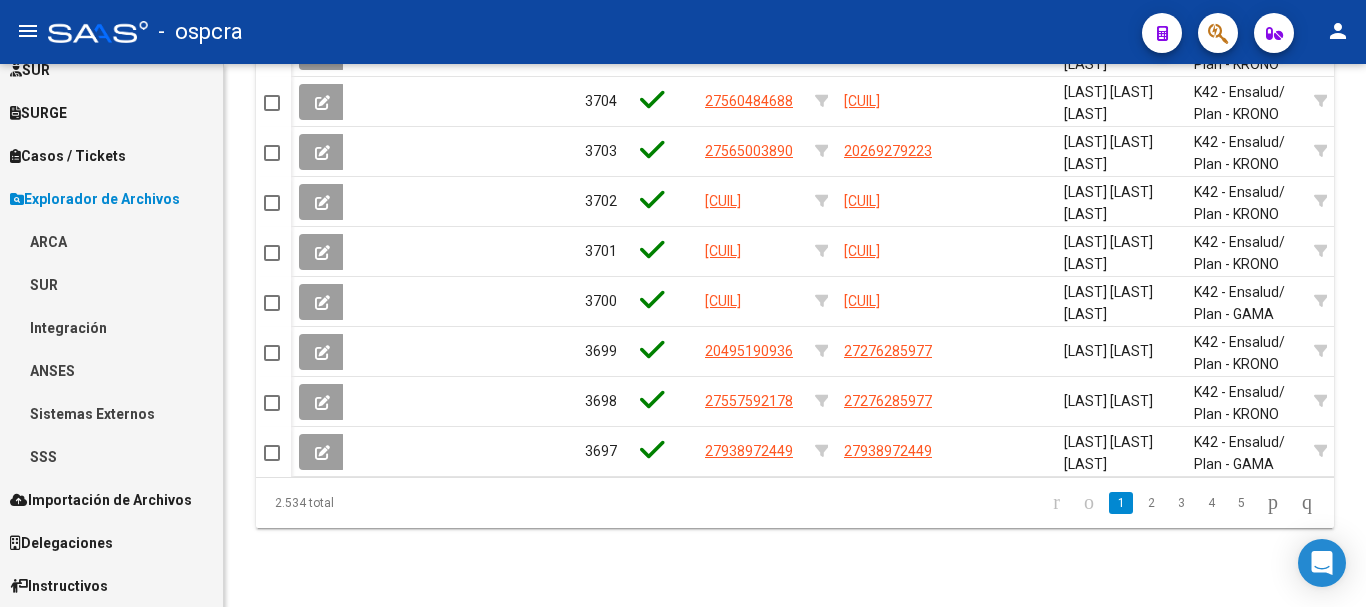 click on "SSS" at bounding box center (111, 456) 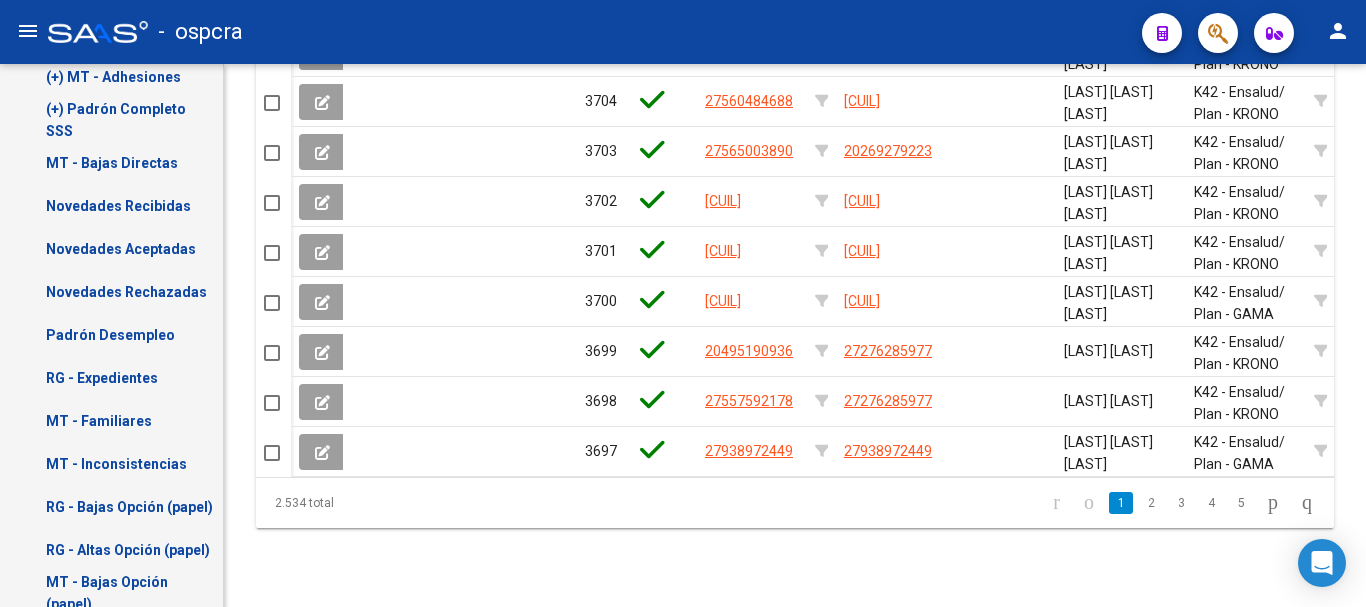 scroll, scrollTop: 1575, scrollLeft: 0, axis: vertical 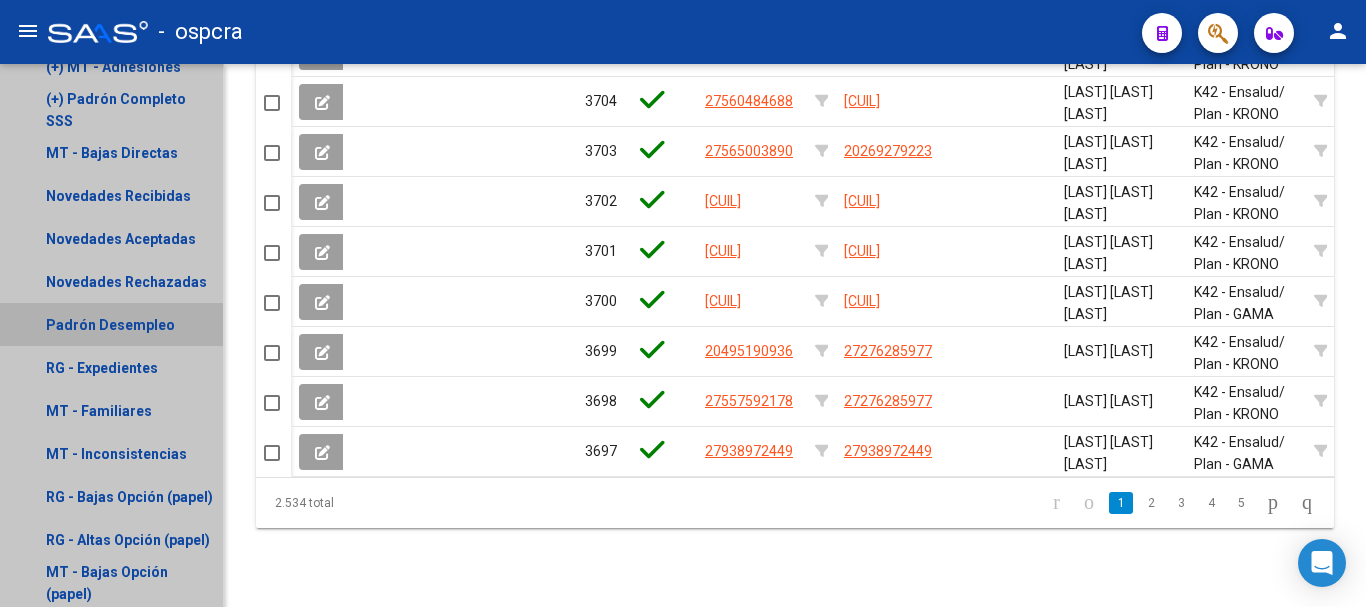 click on "Padrón Desempleo" at bounding box center [111, 324] 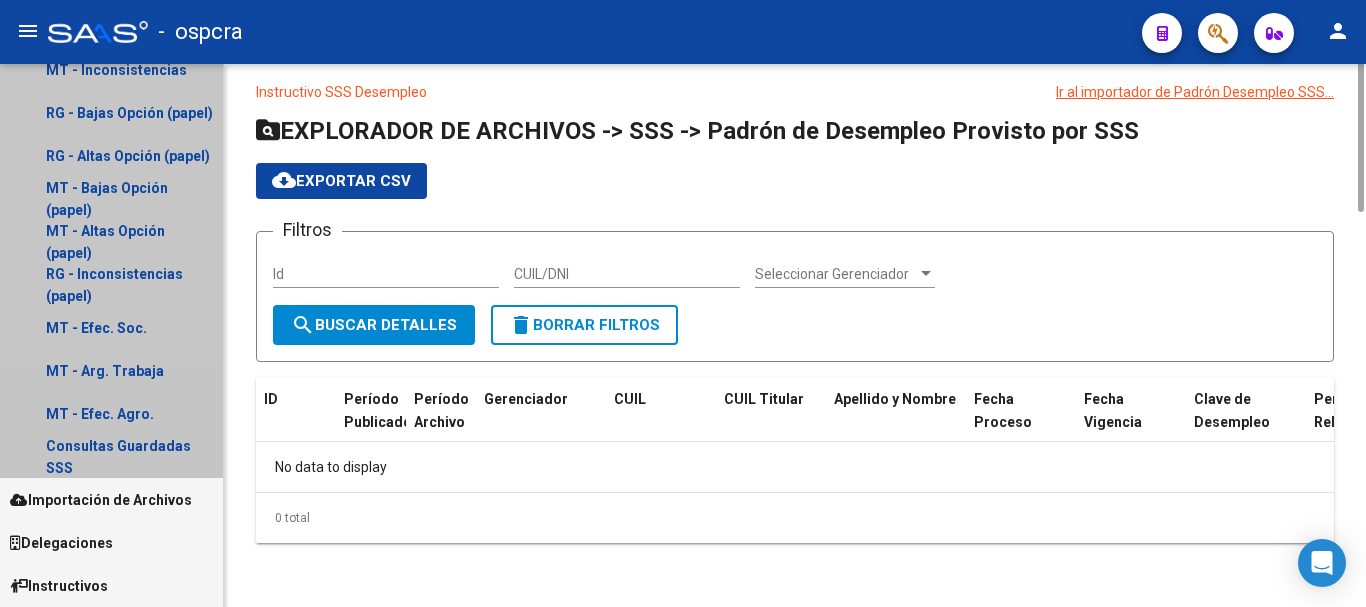 scroll, scrollTop: 0, scrollLeft: 0, axis: both 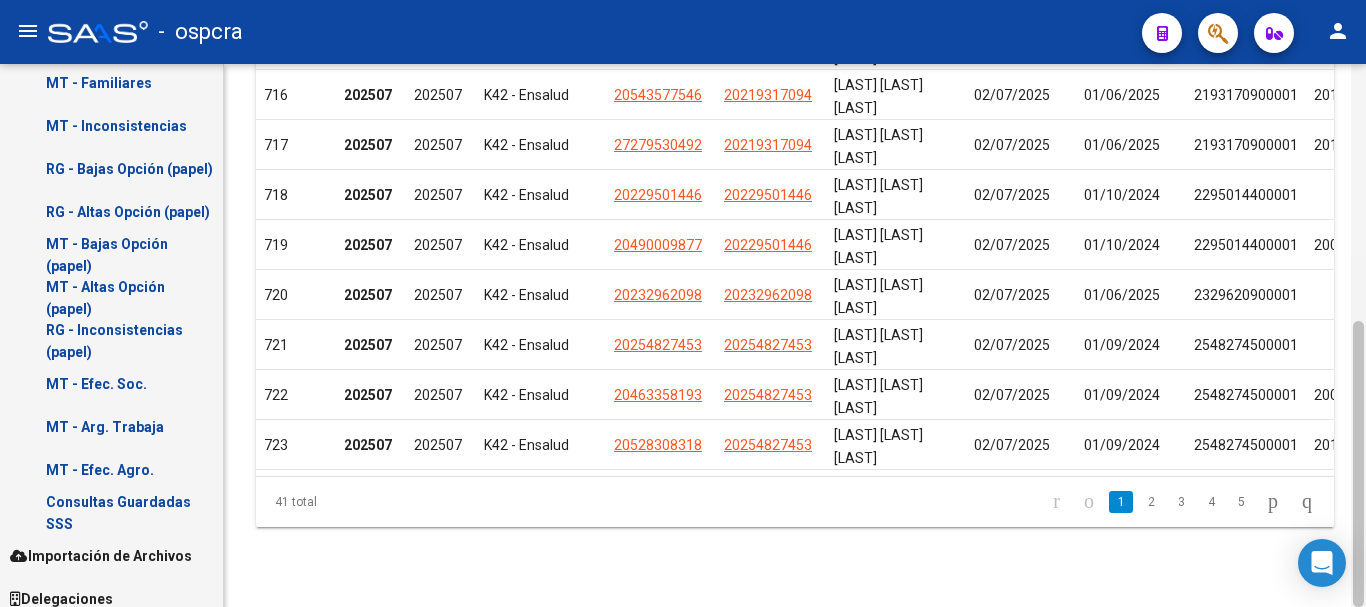 click 